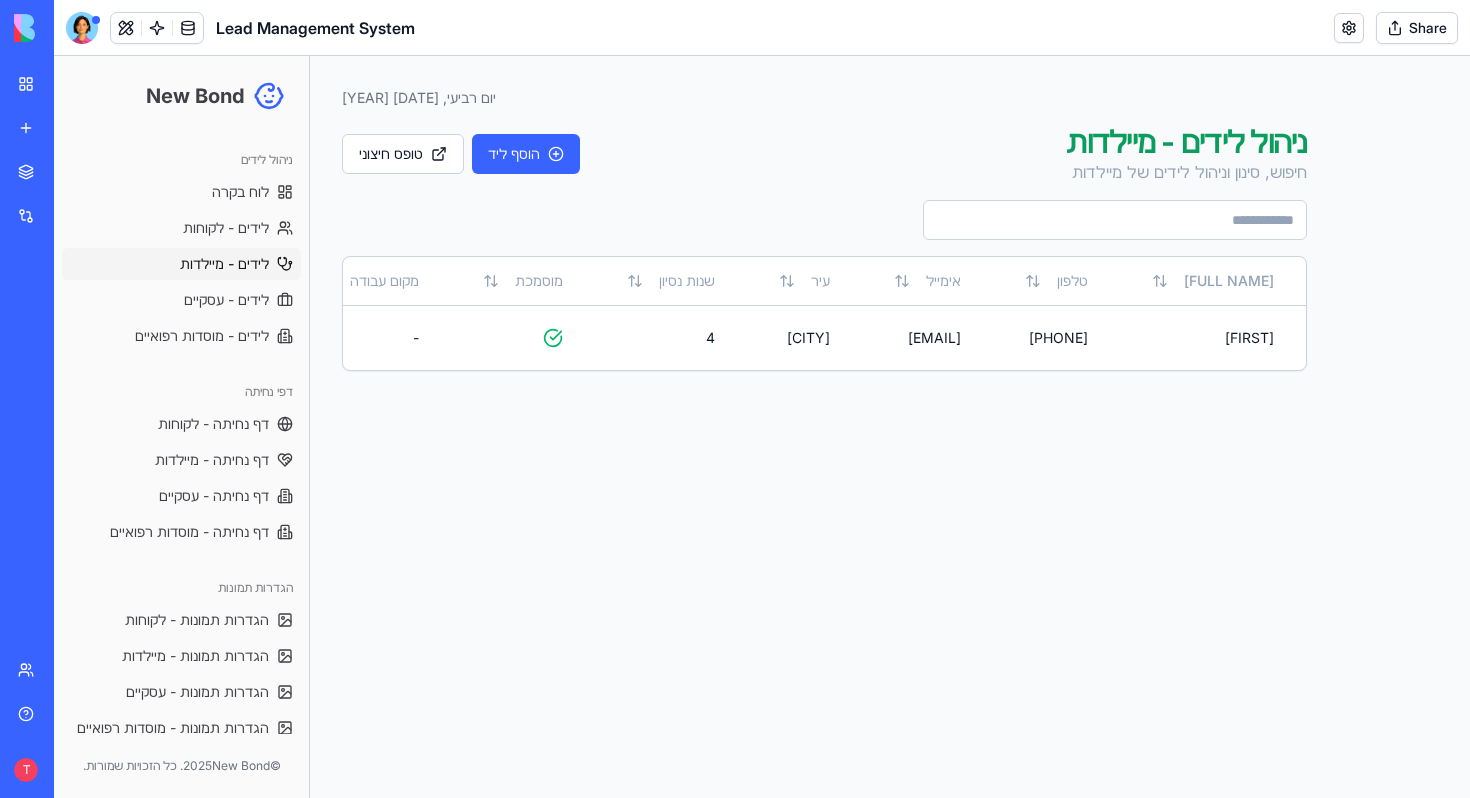 scroll, scrollTop: 0, scrollLeft: 0, axis: both 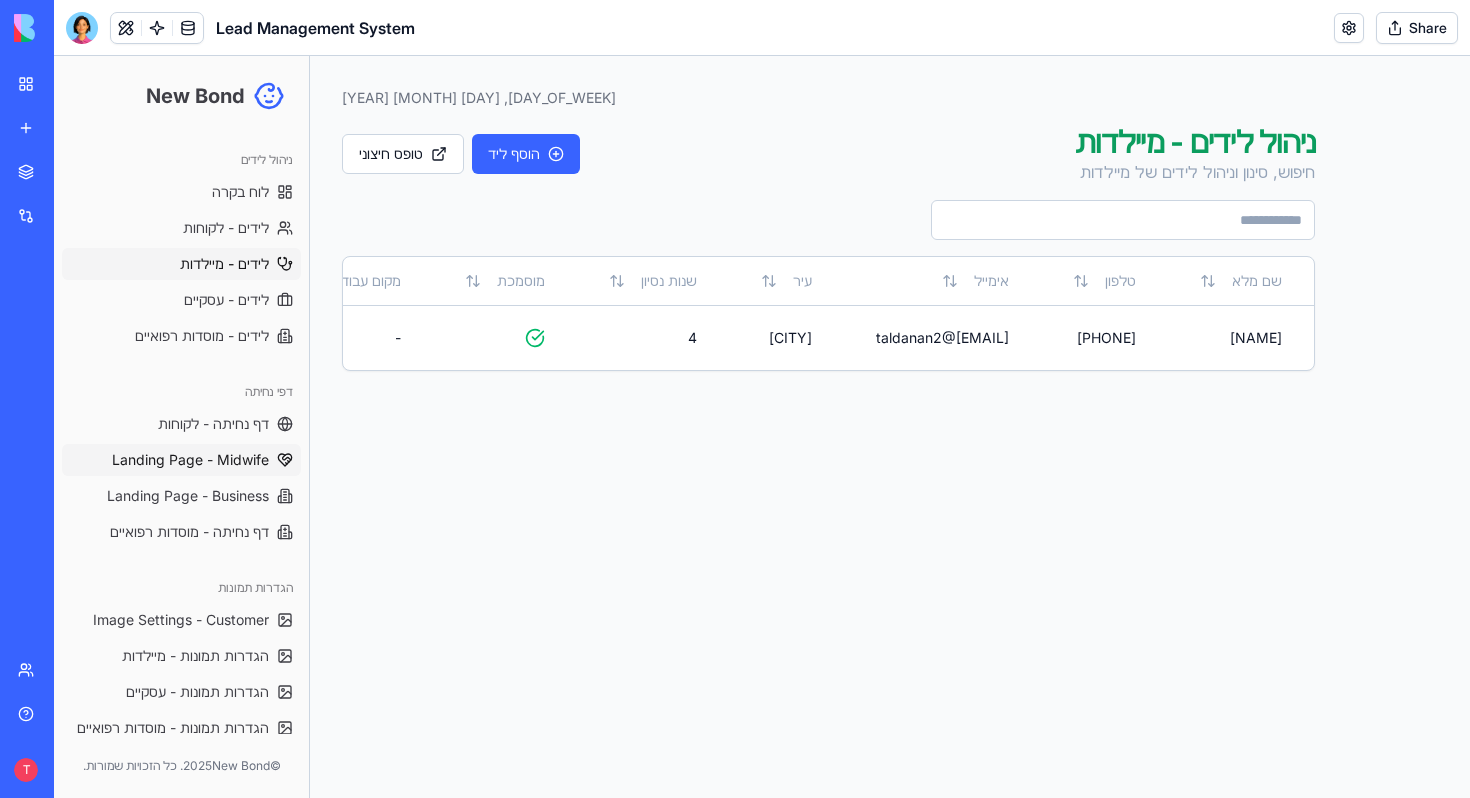 click on "Landing Page - Midwife" at bounding box center (190, 460) 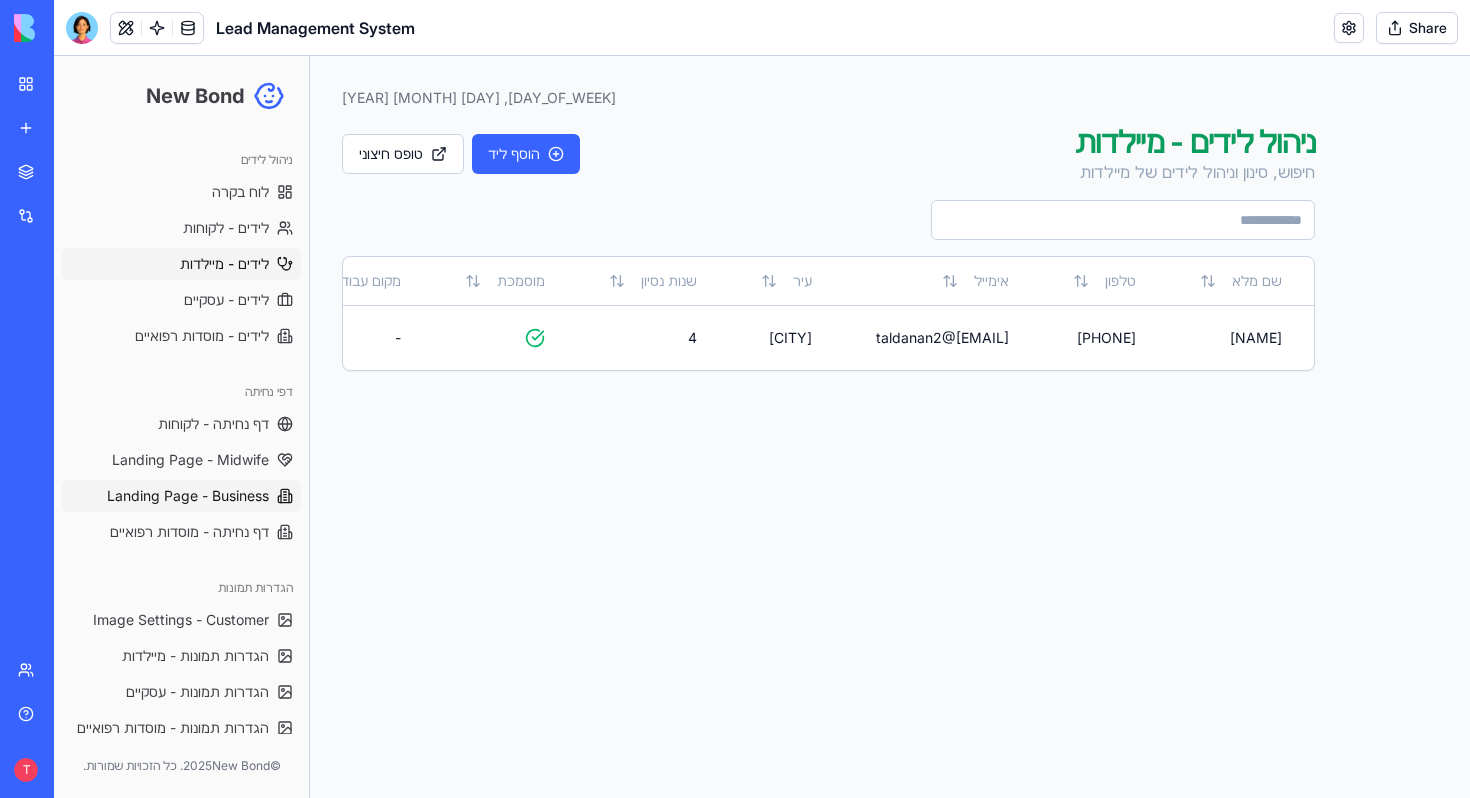 scroll, scrollTop: 34, scrollLeft: 0, axis: vertical 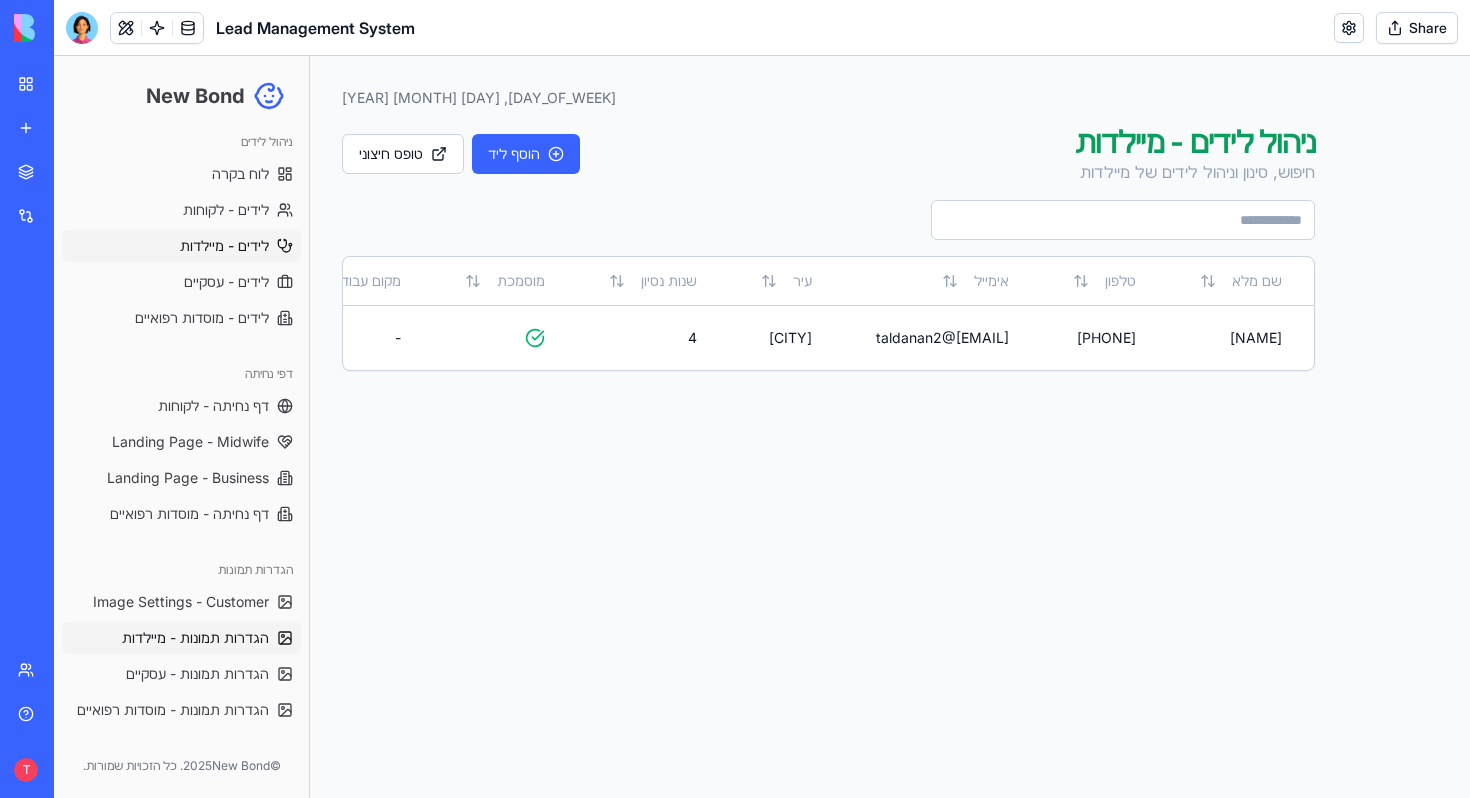 click on "הגדרות תמונות - מיילדות" at bounding box center [195, 638] 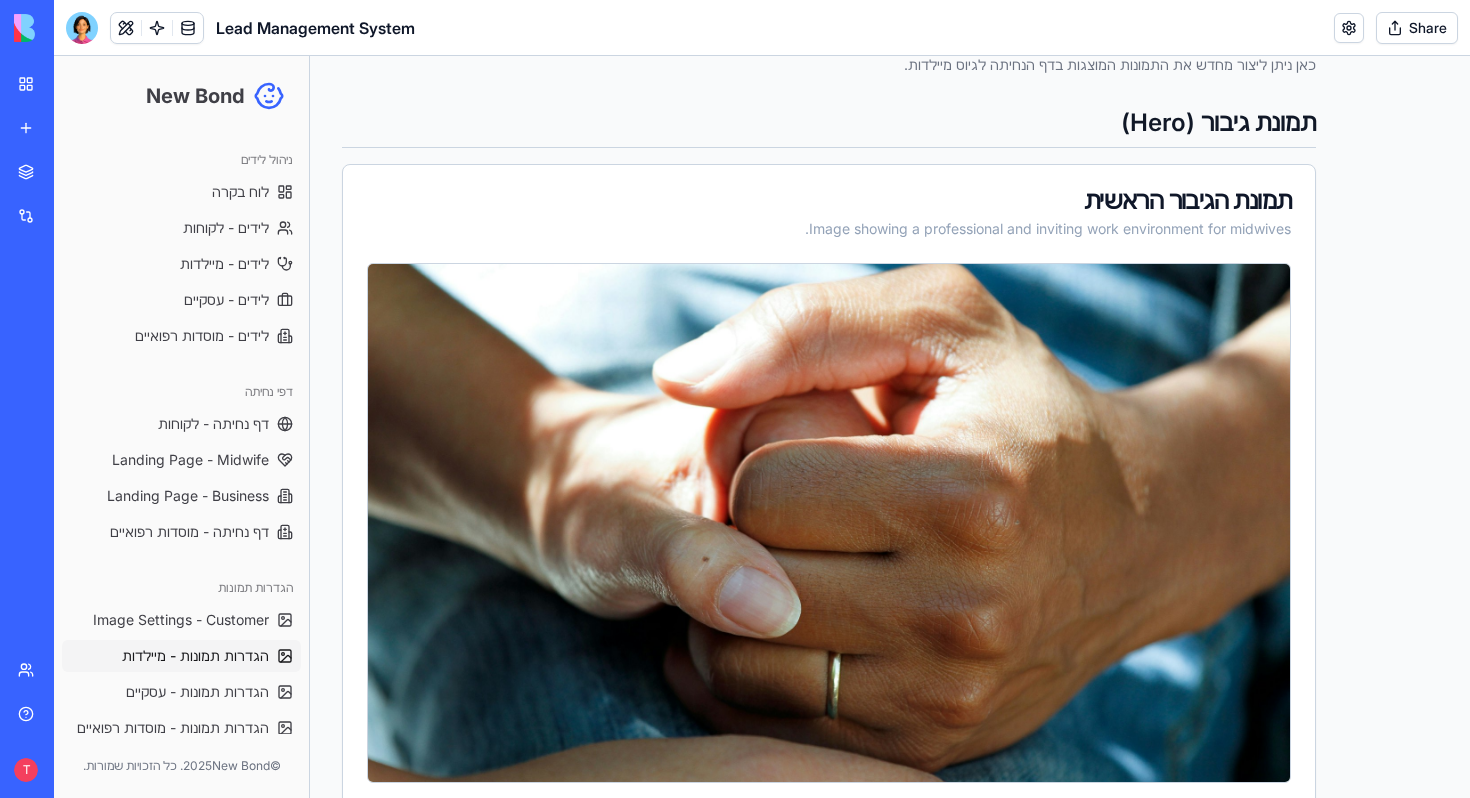 scroll, scrollTop: 0, scrollLeft: 0, axis: both 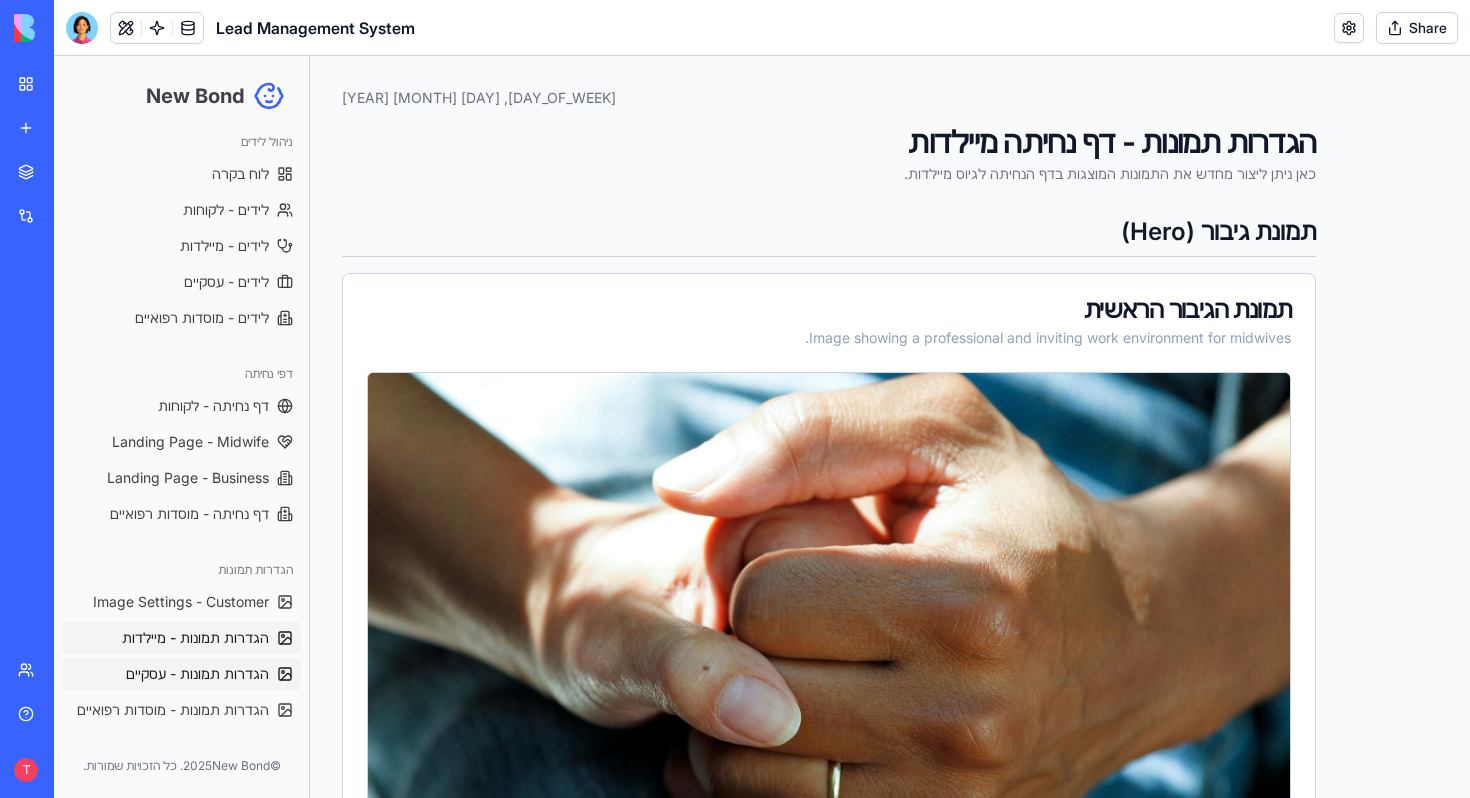 click on "הגדרות תמונות - עסקיים" at bounding box center [197, 674] 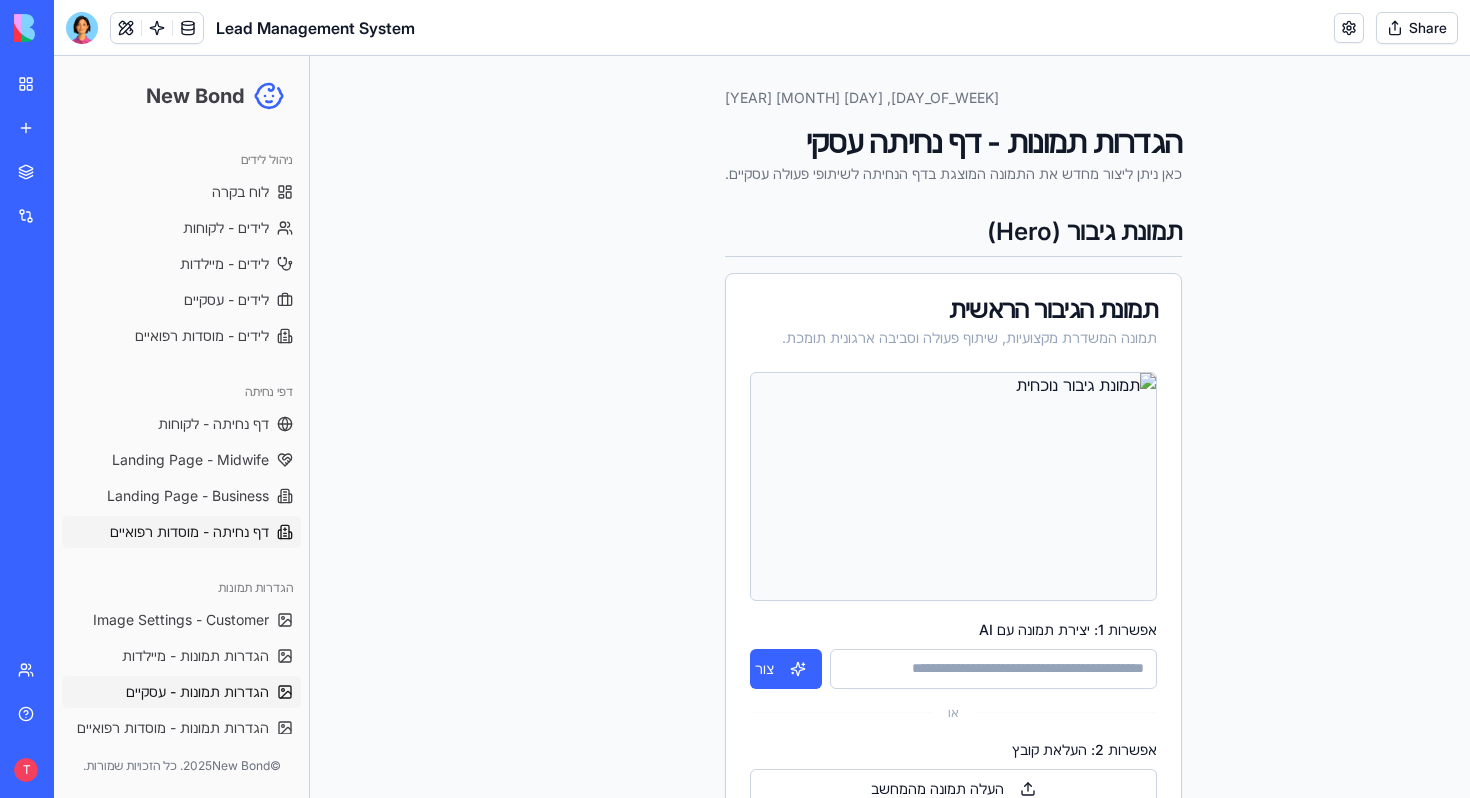click on "דף נחיתה - מוסדות רפואיים" at bounding box center [189, 532] 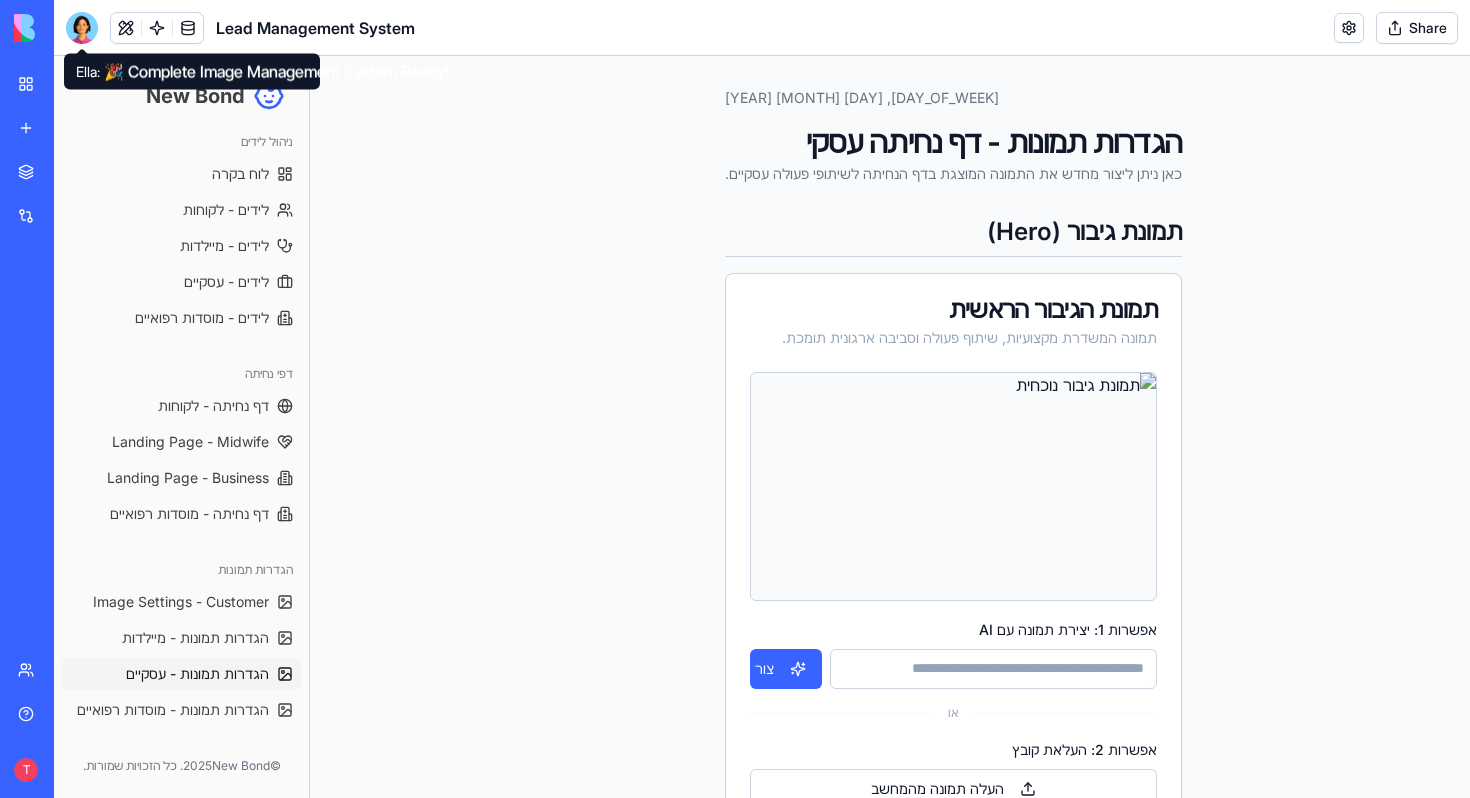 click at bounding box center (82, 28) 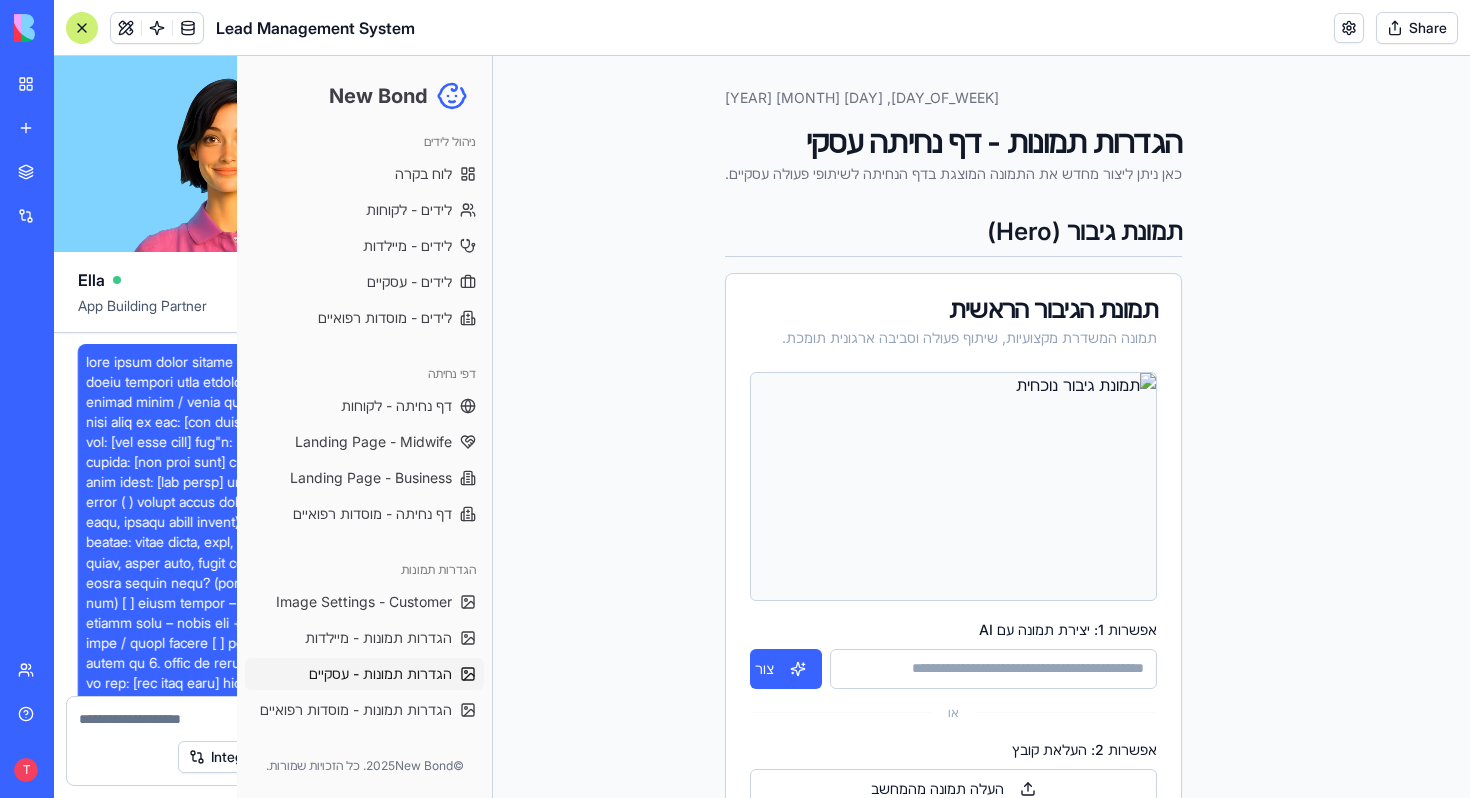 scroll, scrollTop: 40588, scrollLeft: 0, axis: vertical 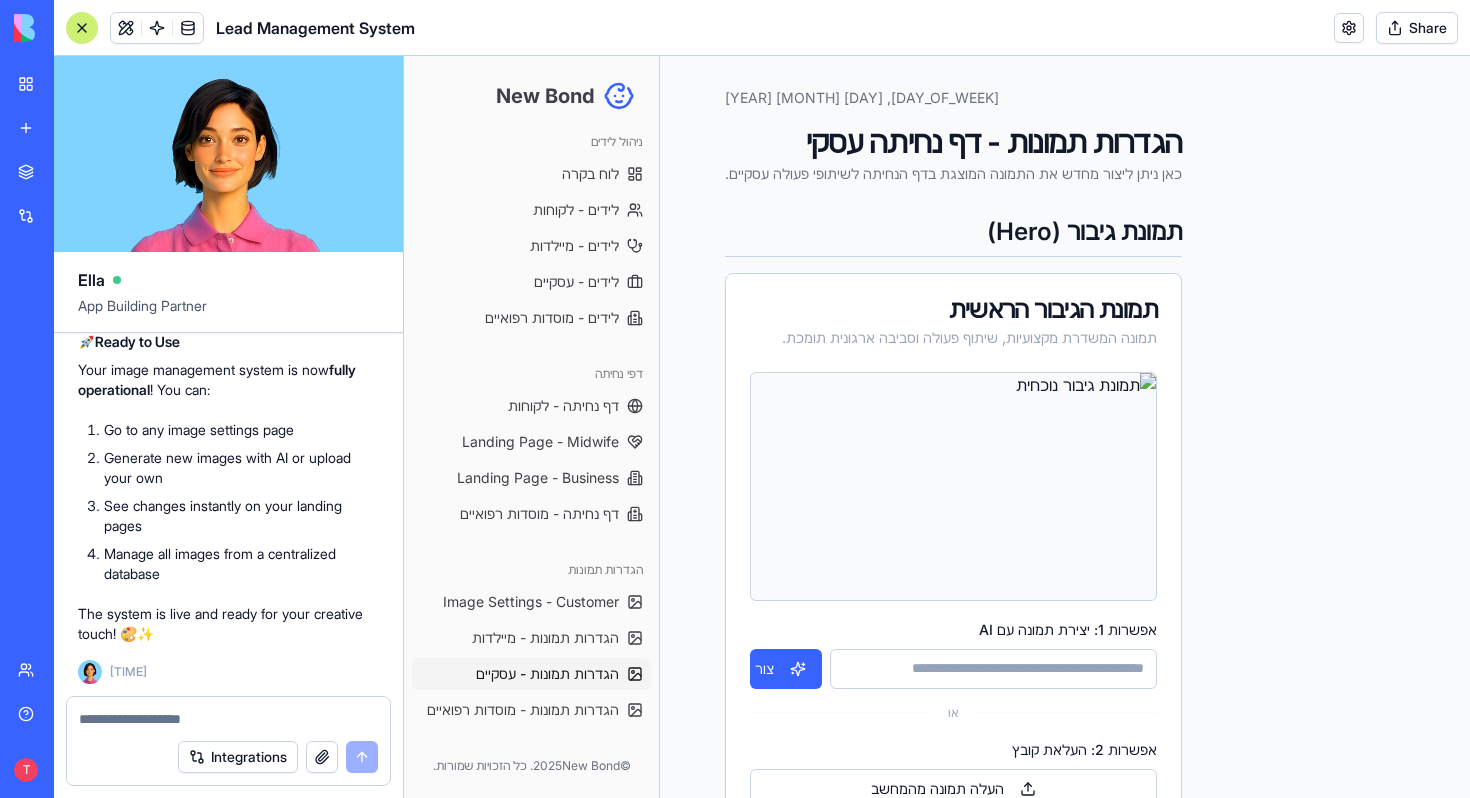click at bounding box center [228, 719] 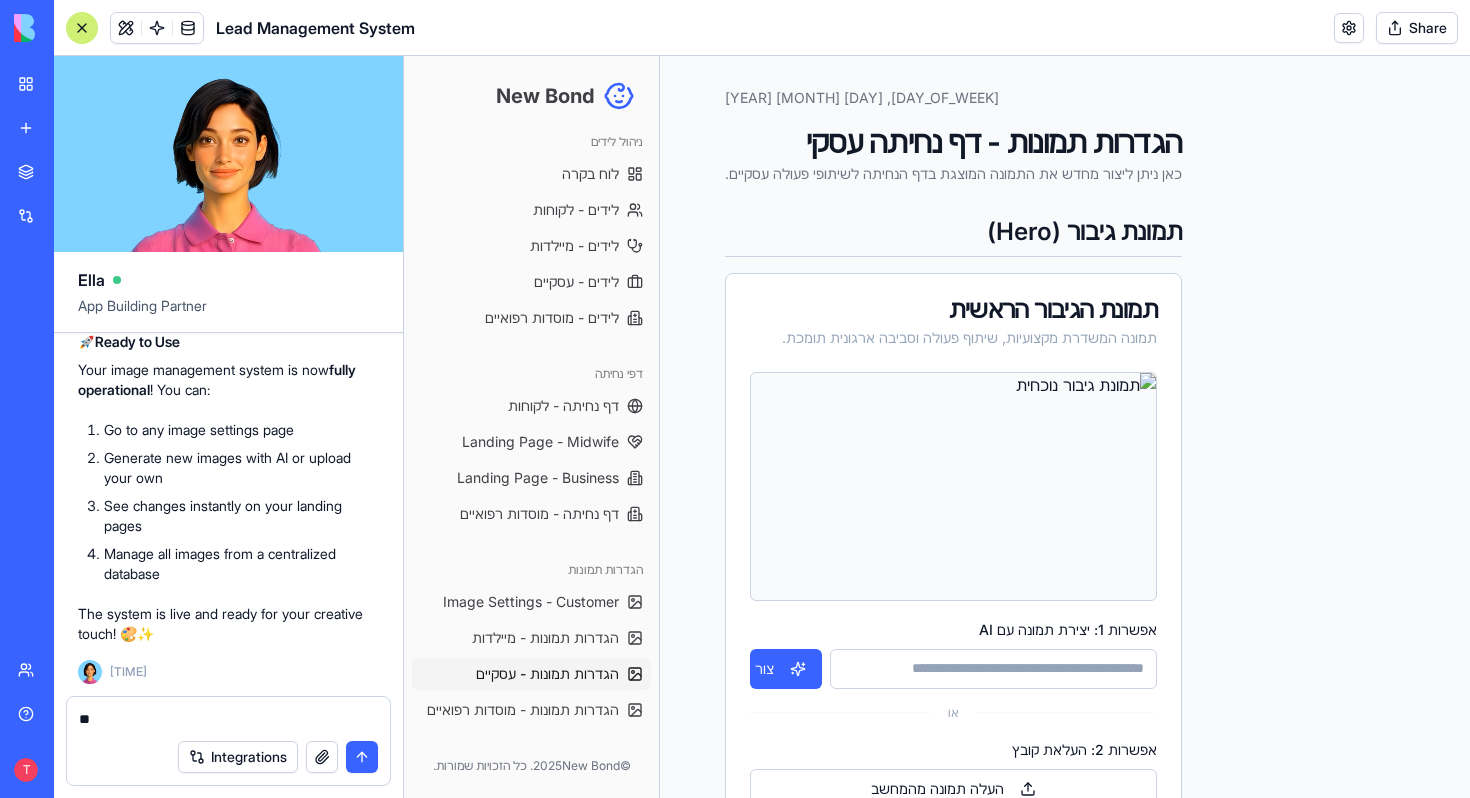 type on "*" 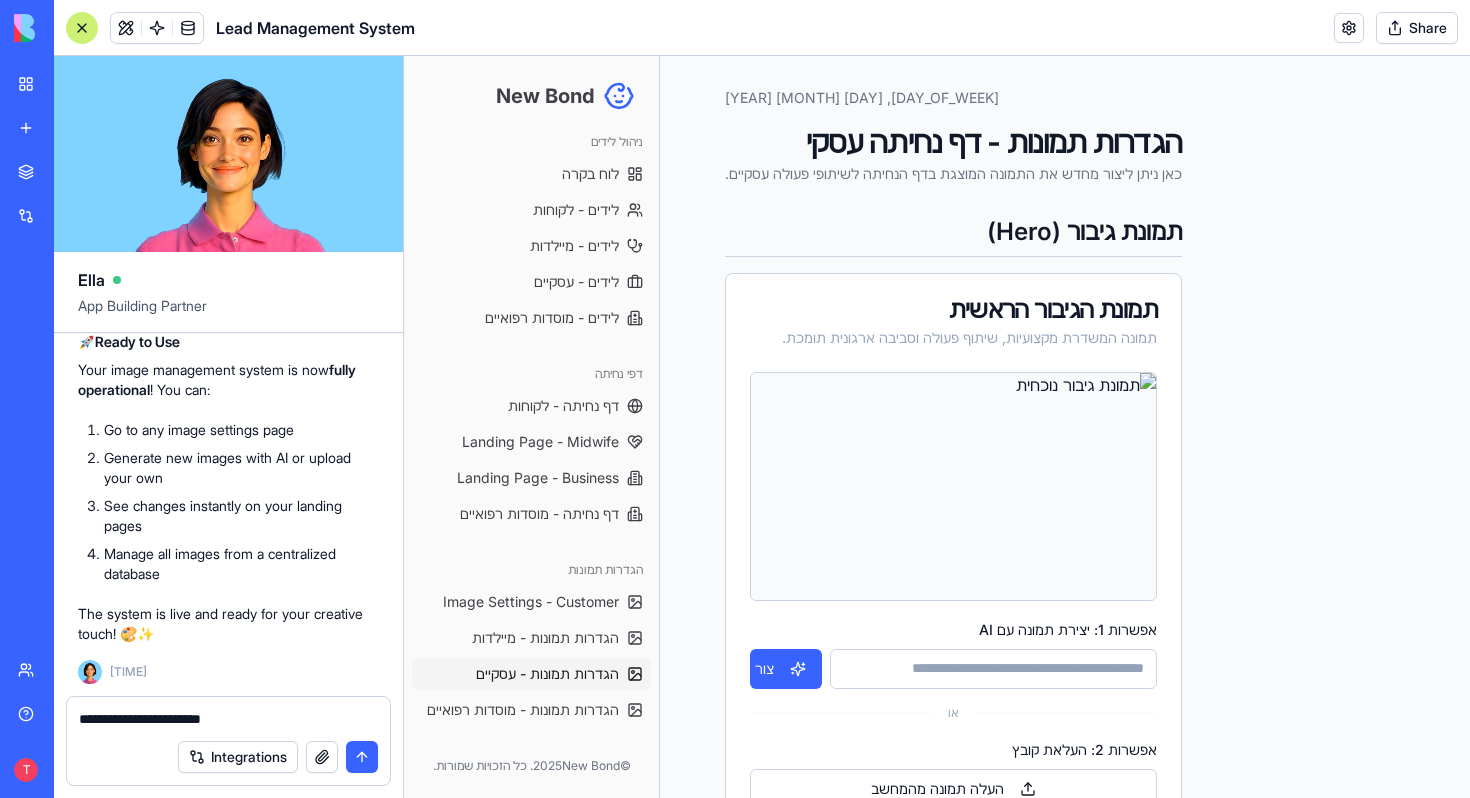 click on "**********" at bounding box center [228, 719] 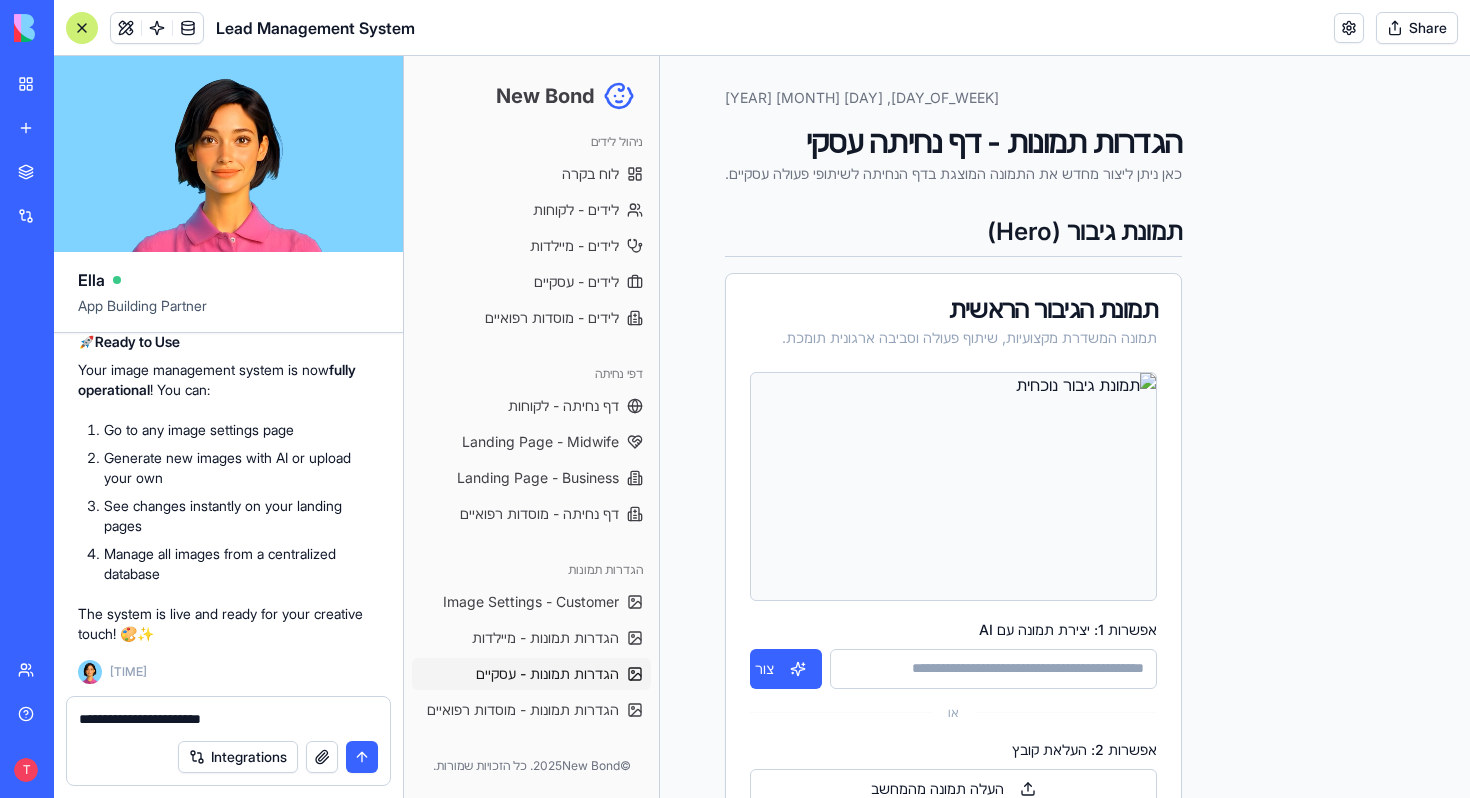click on "**********" at bounding box center [228, 719] 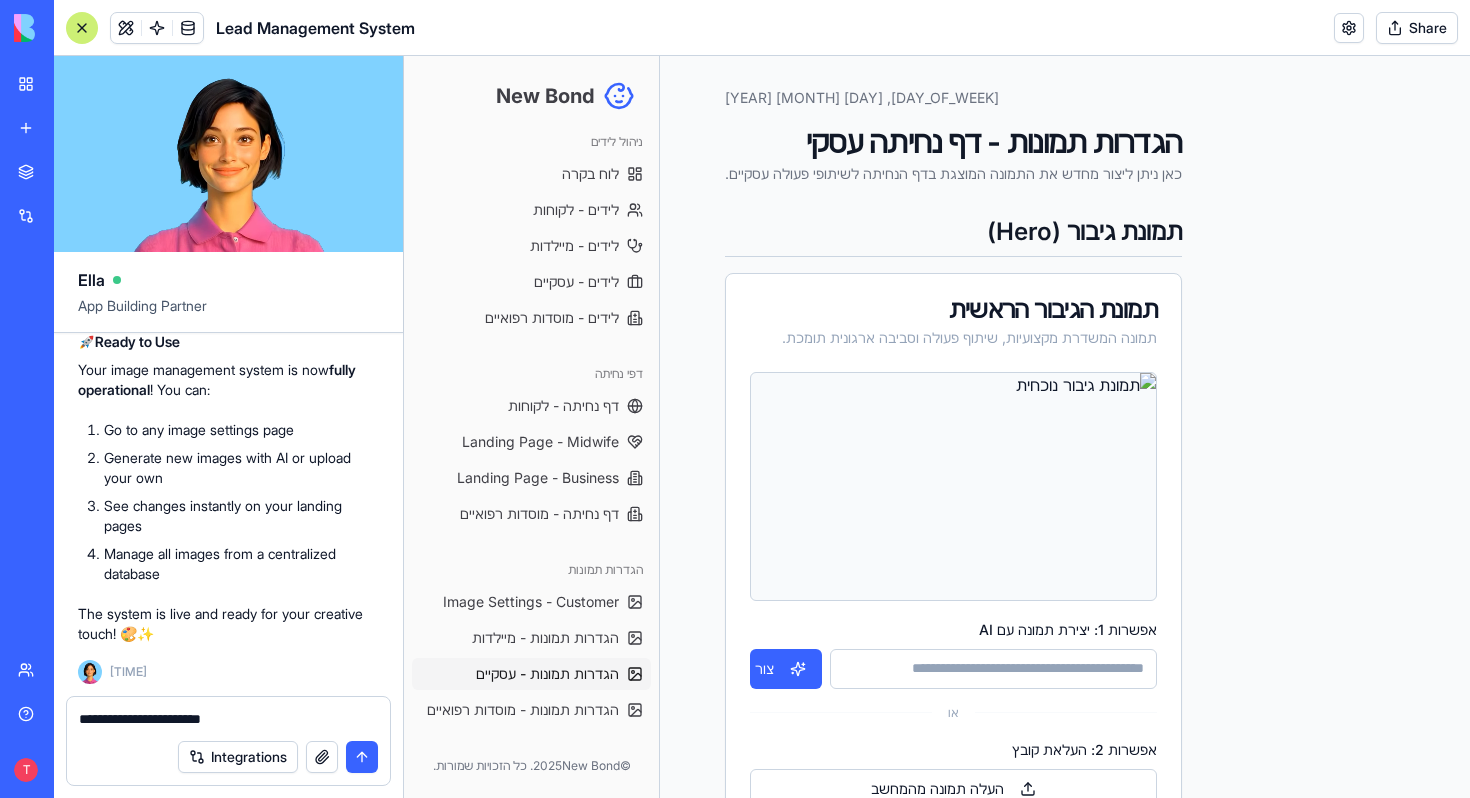 click on "**********" at bounding box center [228, 713] 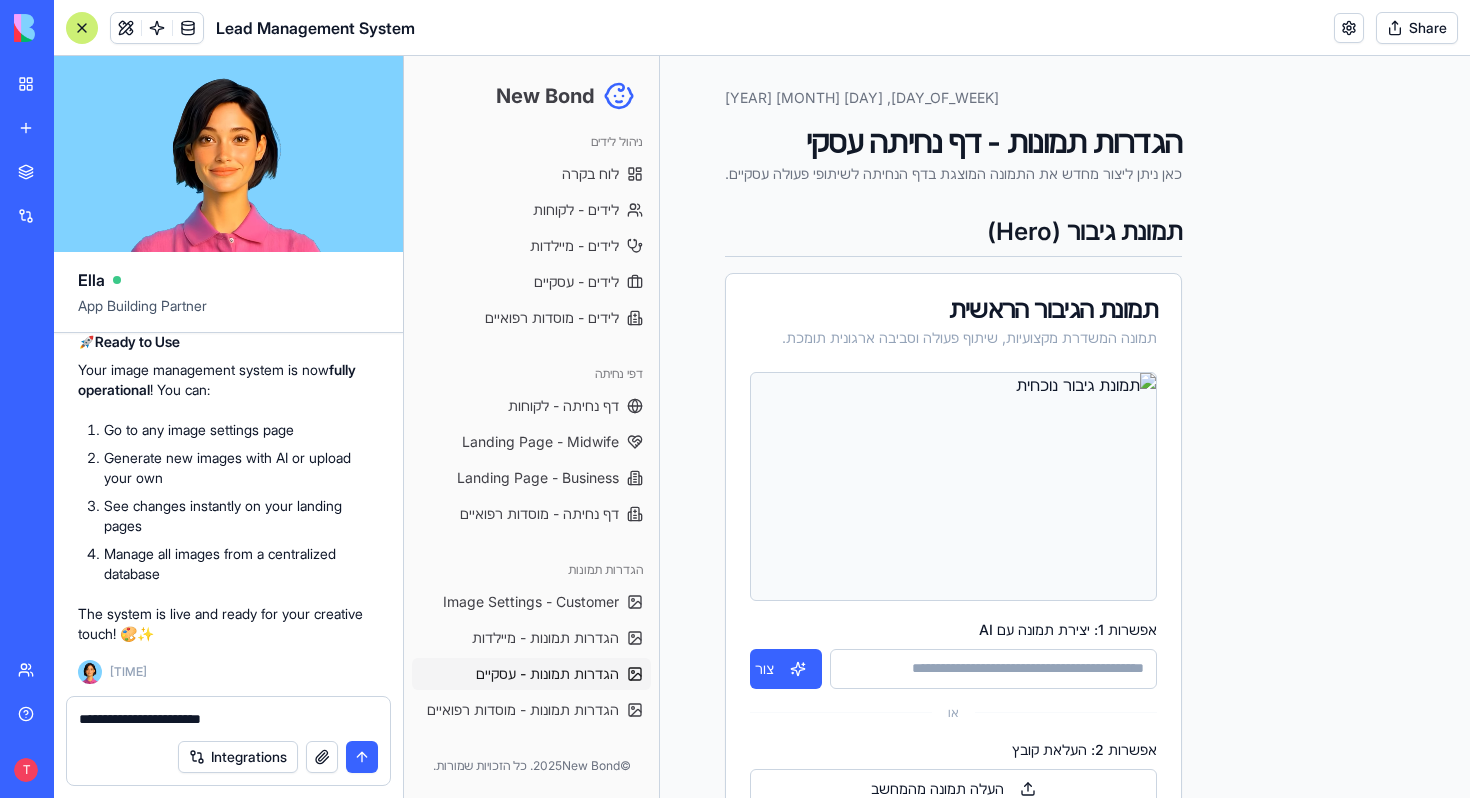 click on "**********" at bounding box center (228, 719) 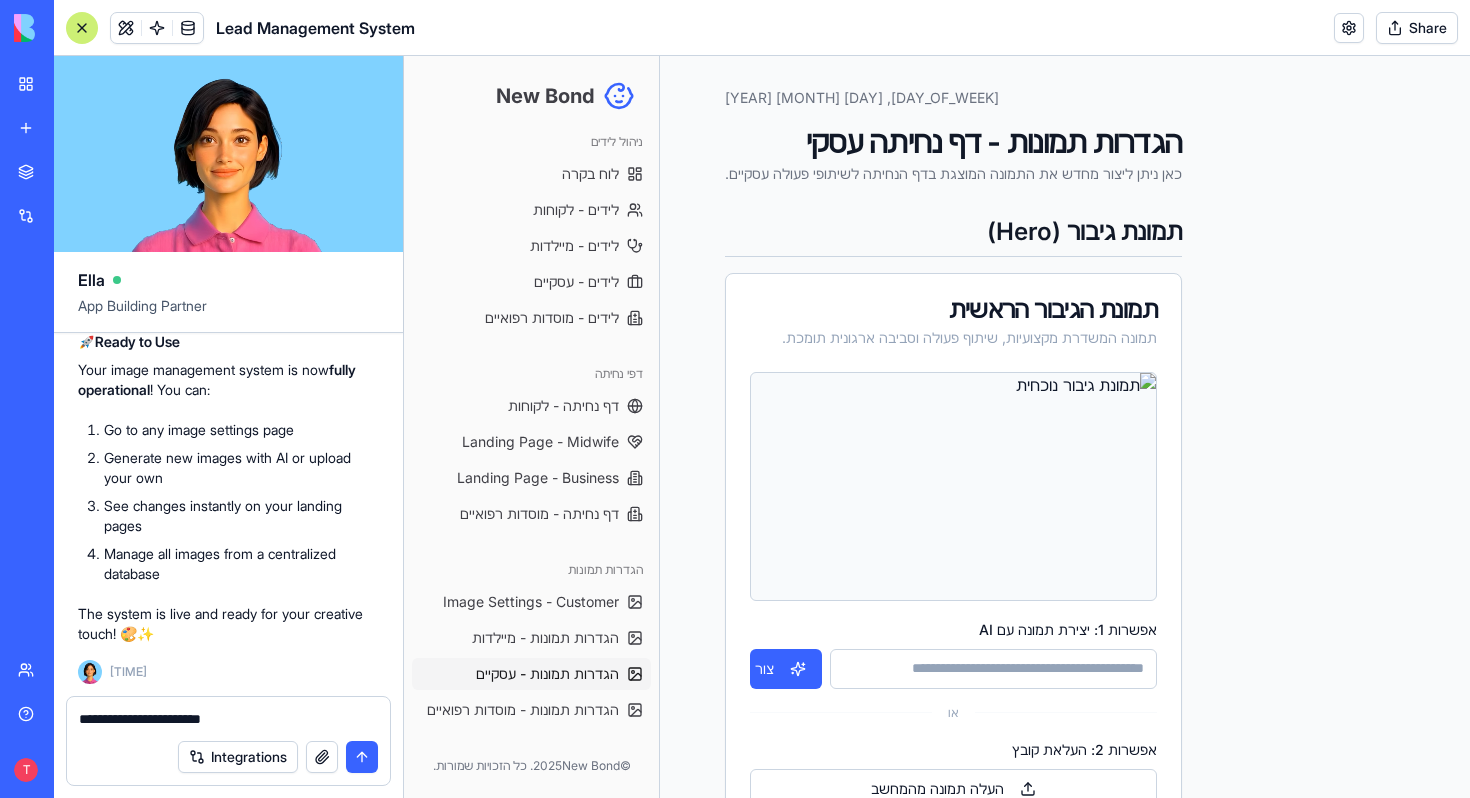 click on "**********" at bounding box center [228, 719] 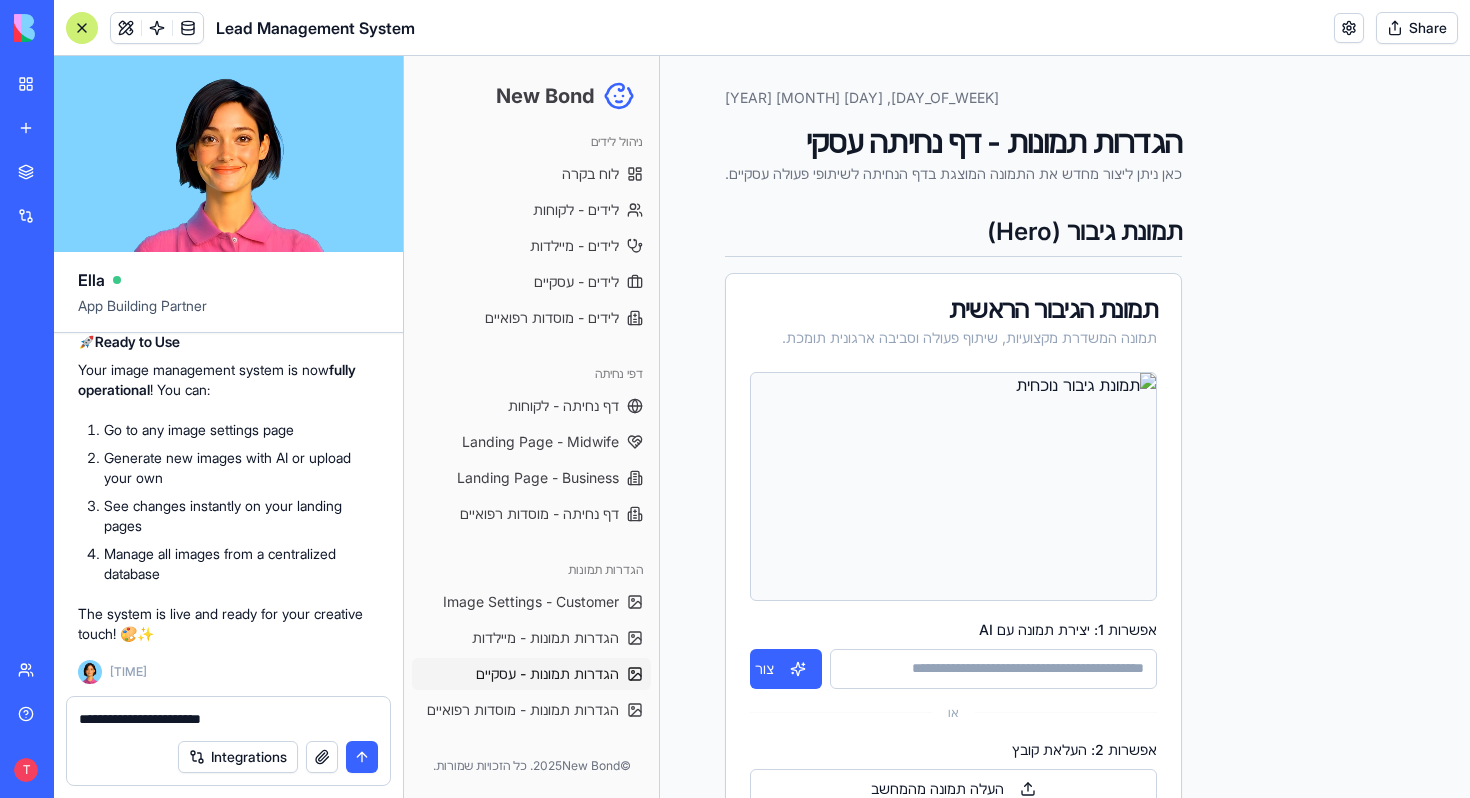 click on "**********" at bounding box center [228, 719] 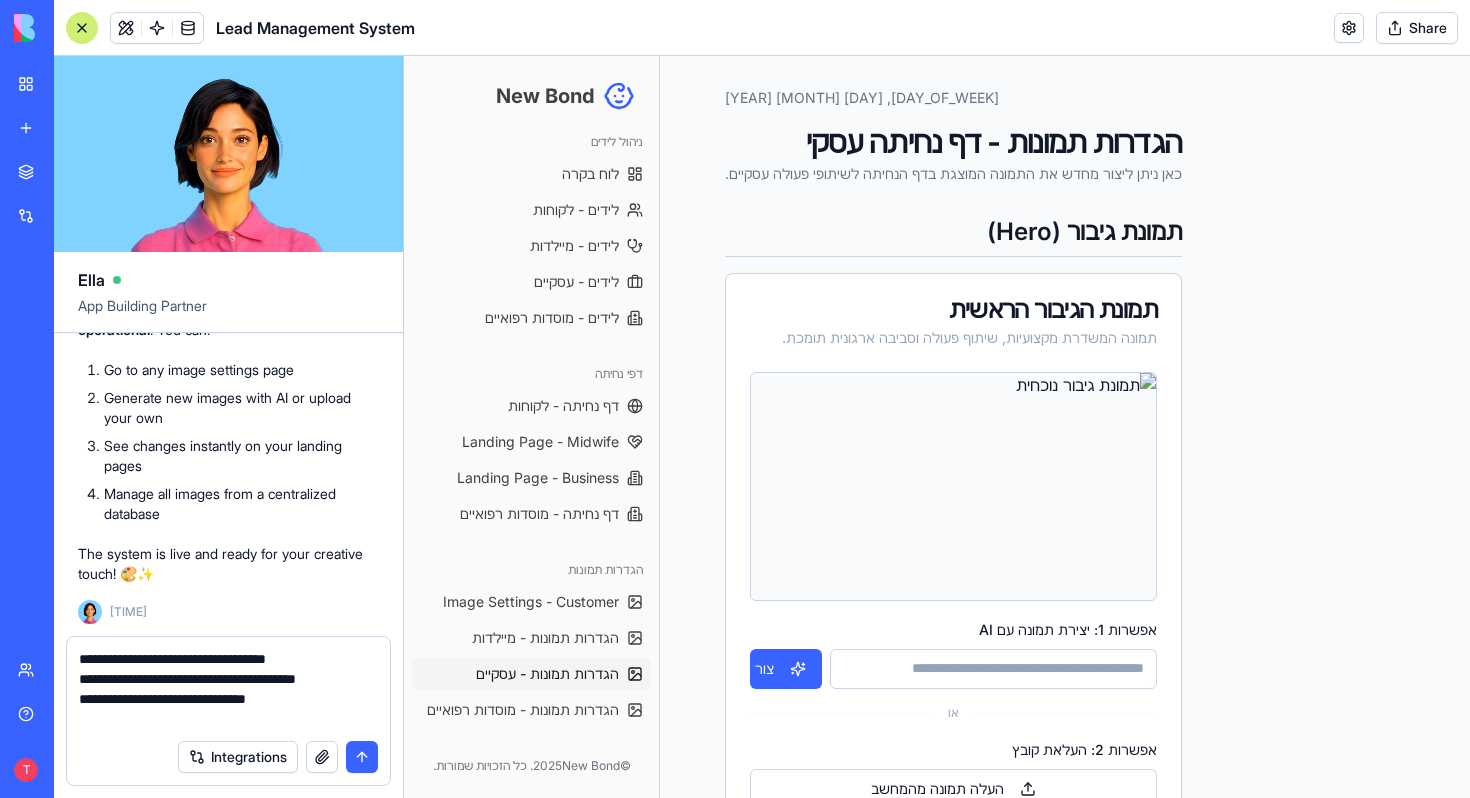 type on "**********" 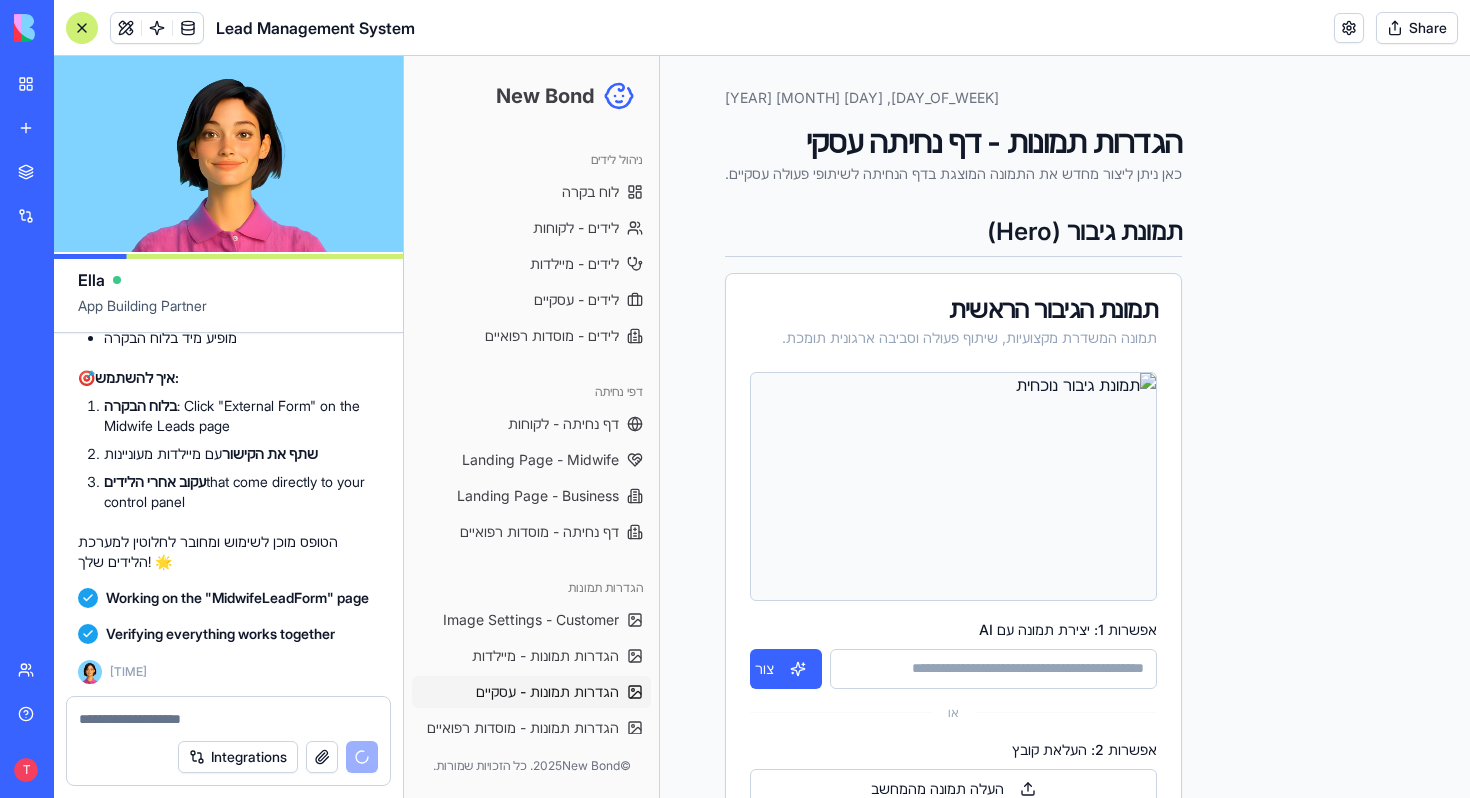 scroll, scrollTop: 41852, scrollLeft: 0, axis: vertical 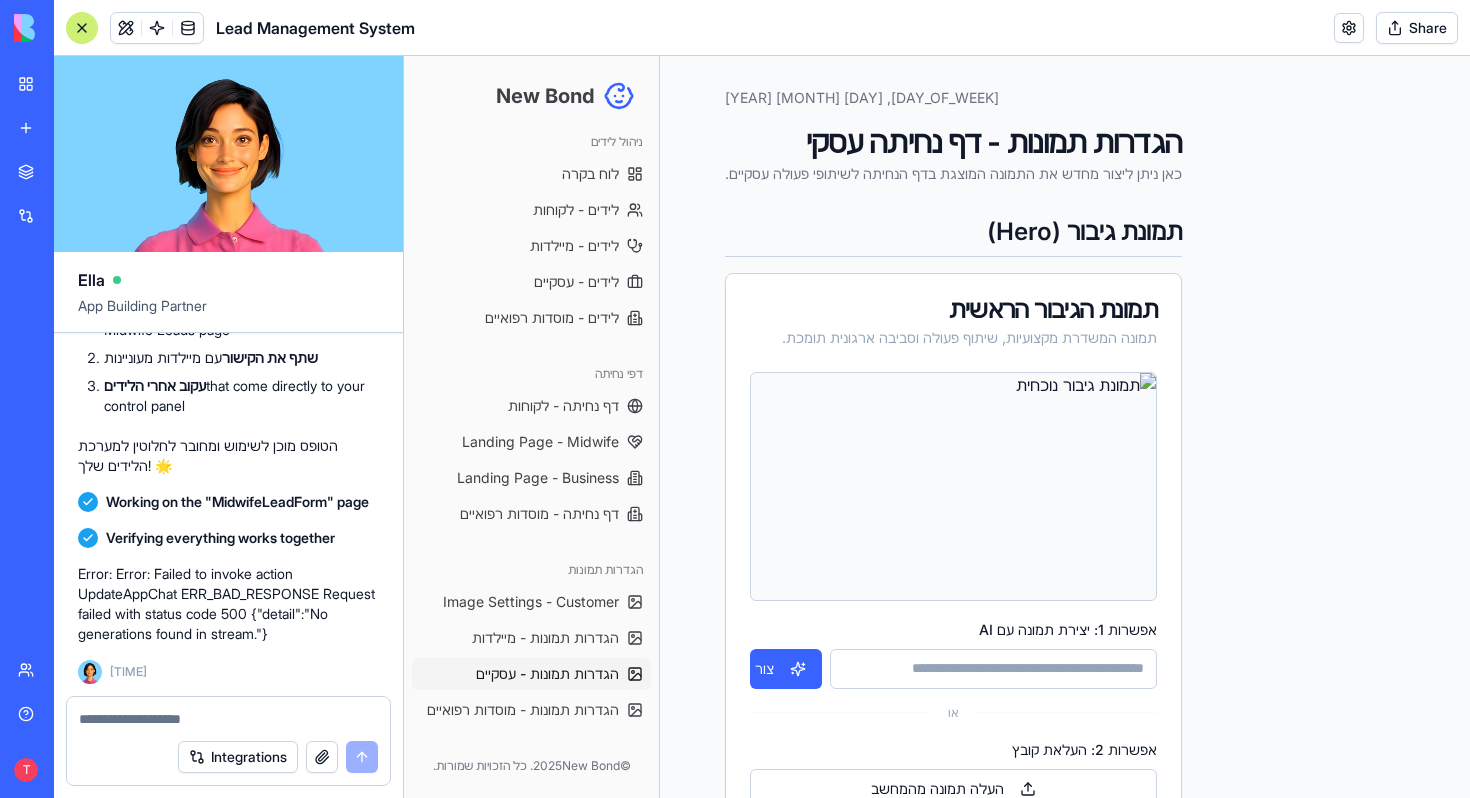 type 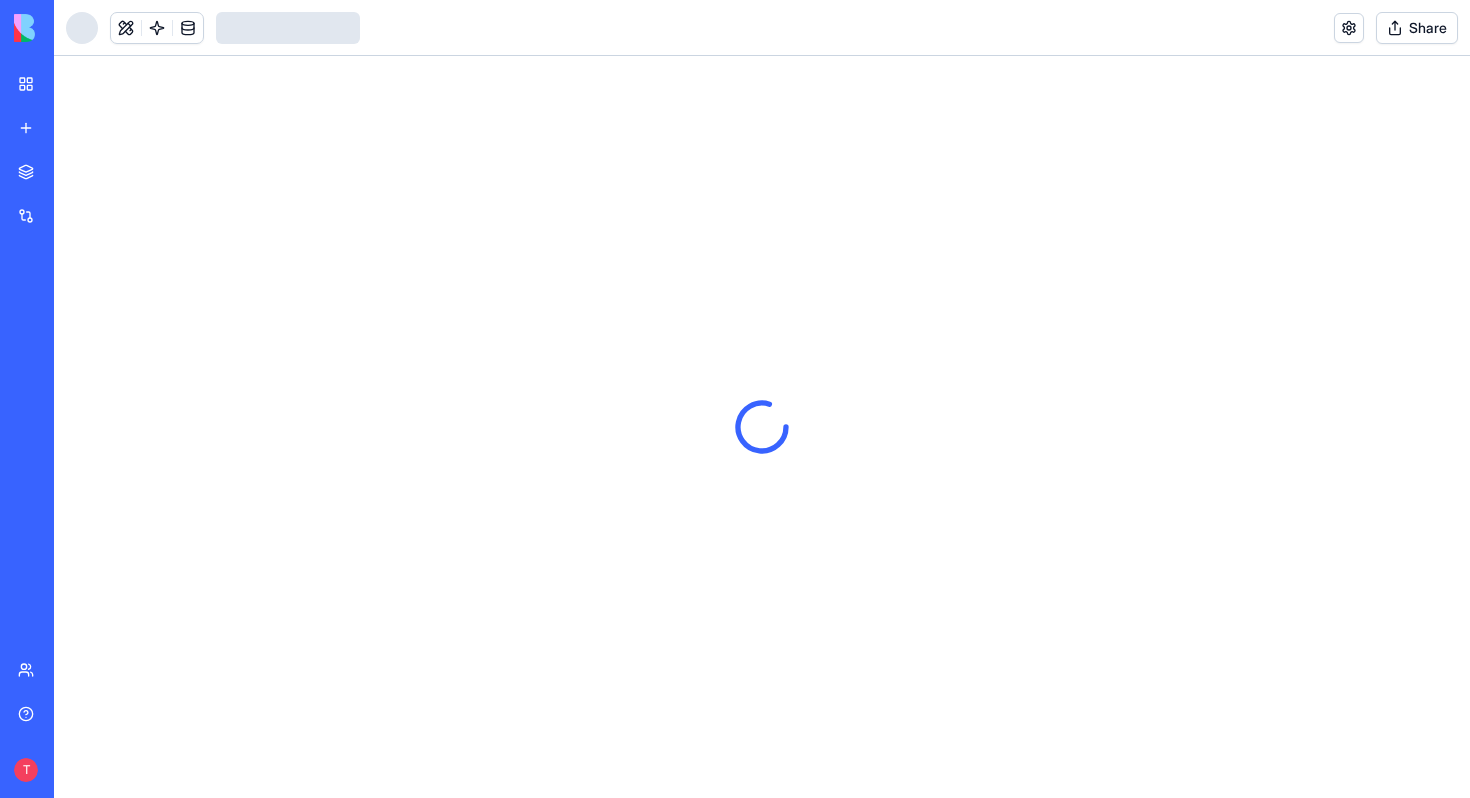 scroll, scrollTop: 0, scrollLeft: 0, axis: both 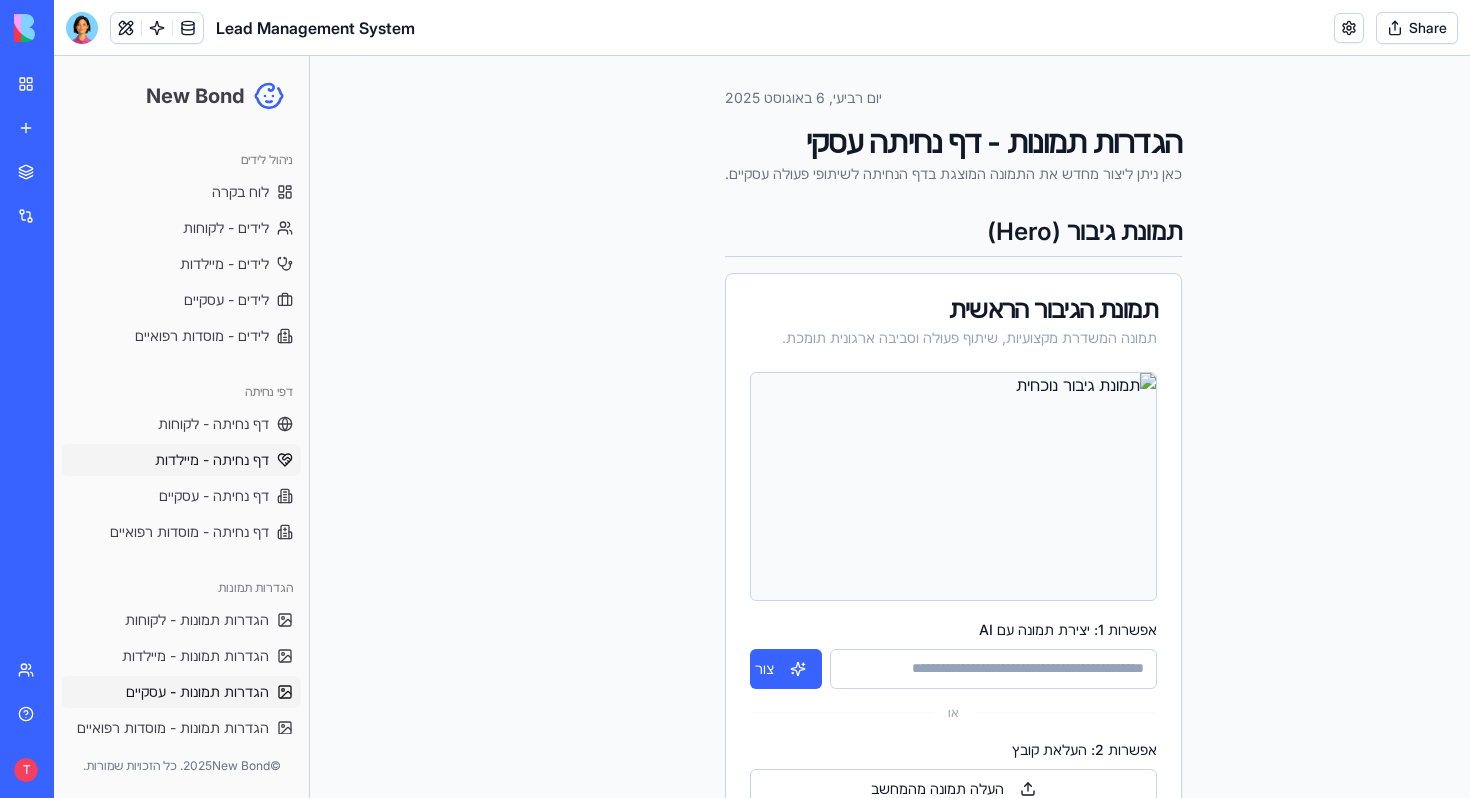 click on "דף נחיתה - מיילדות" at bounding box center (181, 460) 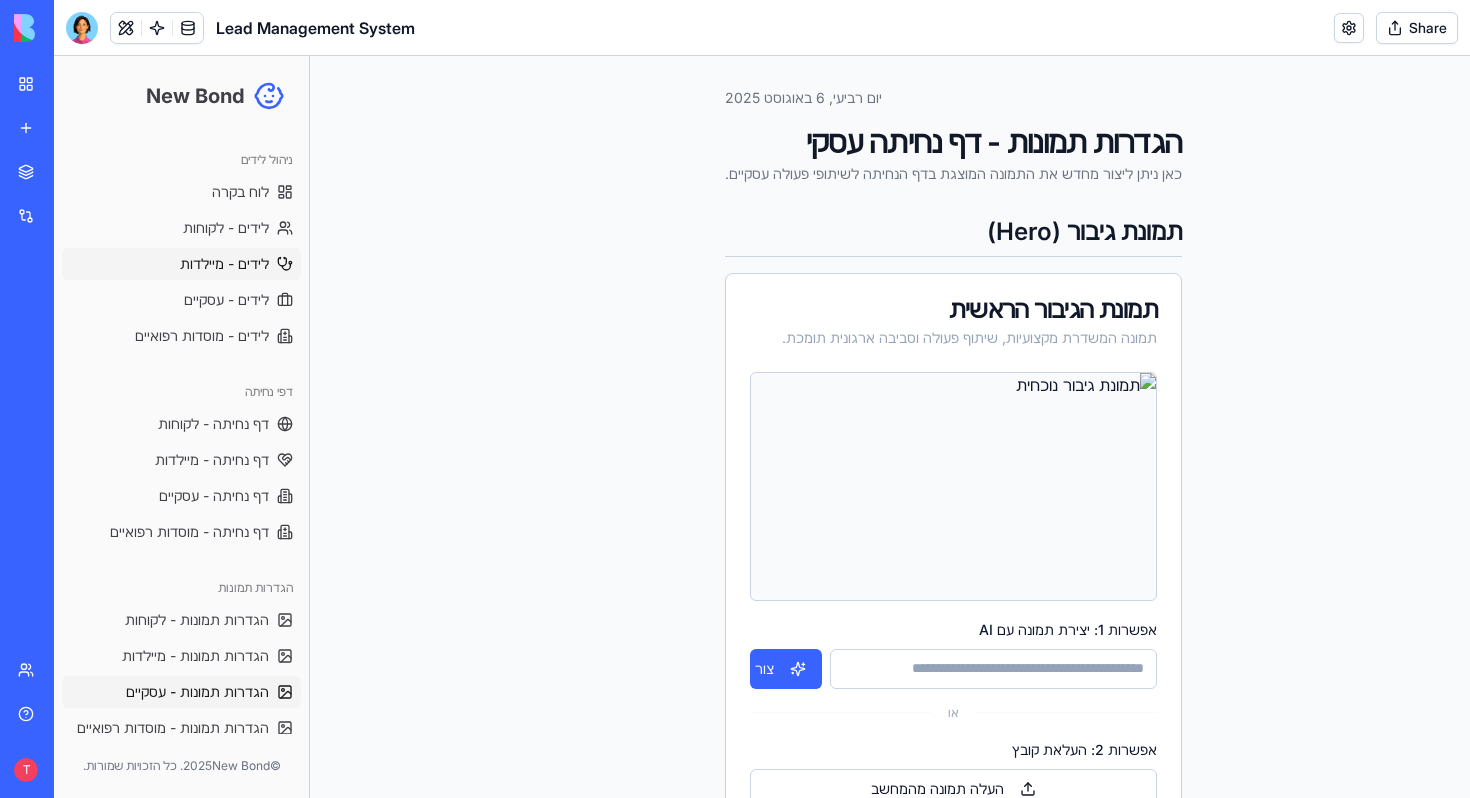 click on "לידים - מיילדות" at bounding box center (224, 264) 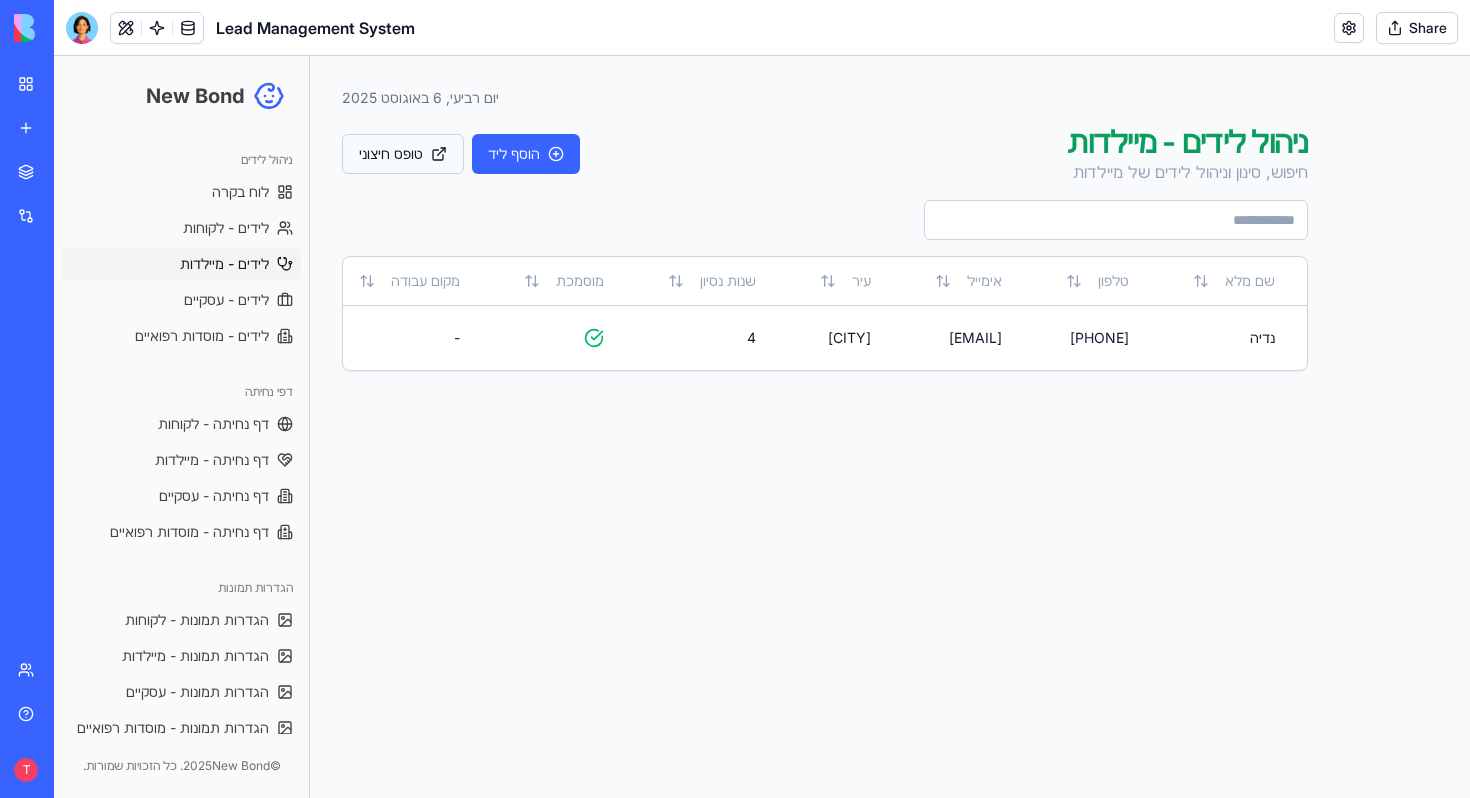click on "טופס חיצוני" at bounding box center (403, 154) 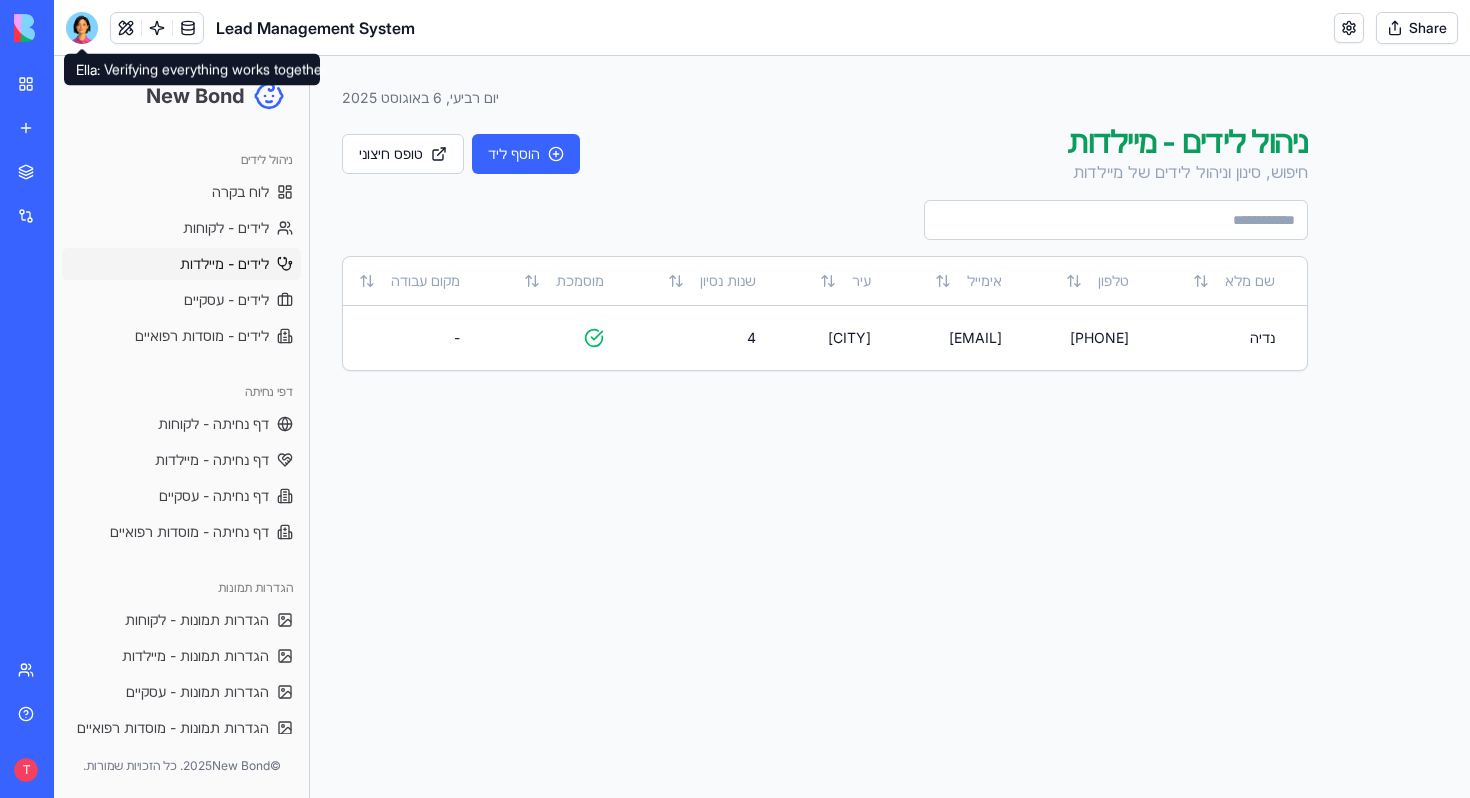 click at bounding box center (82, 28) 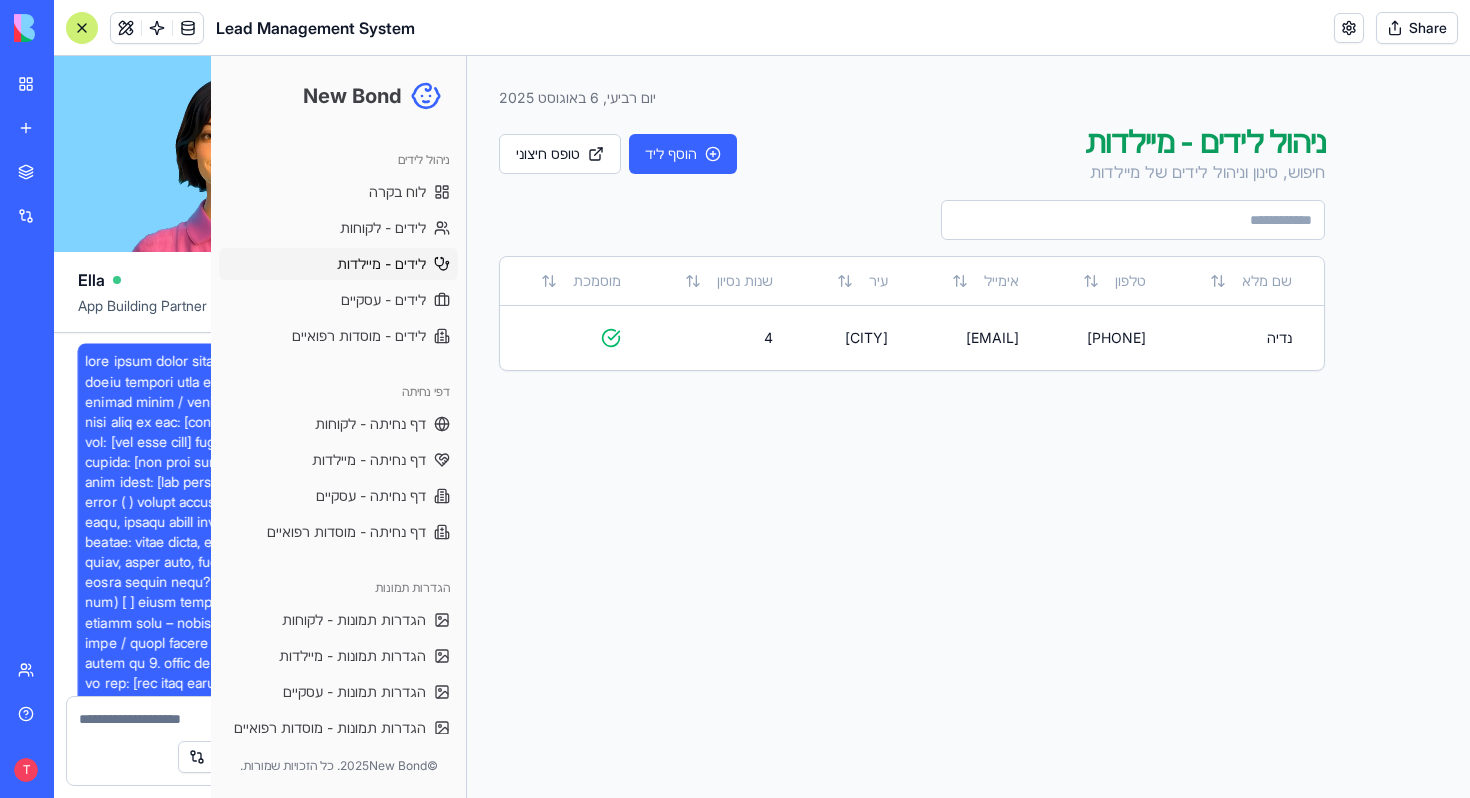 scroll, scrollTop: 41756, scrollLeft: 0, axis: vertical 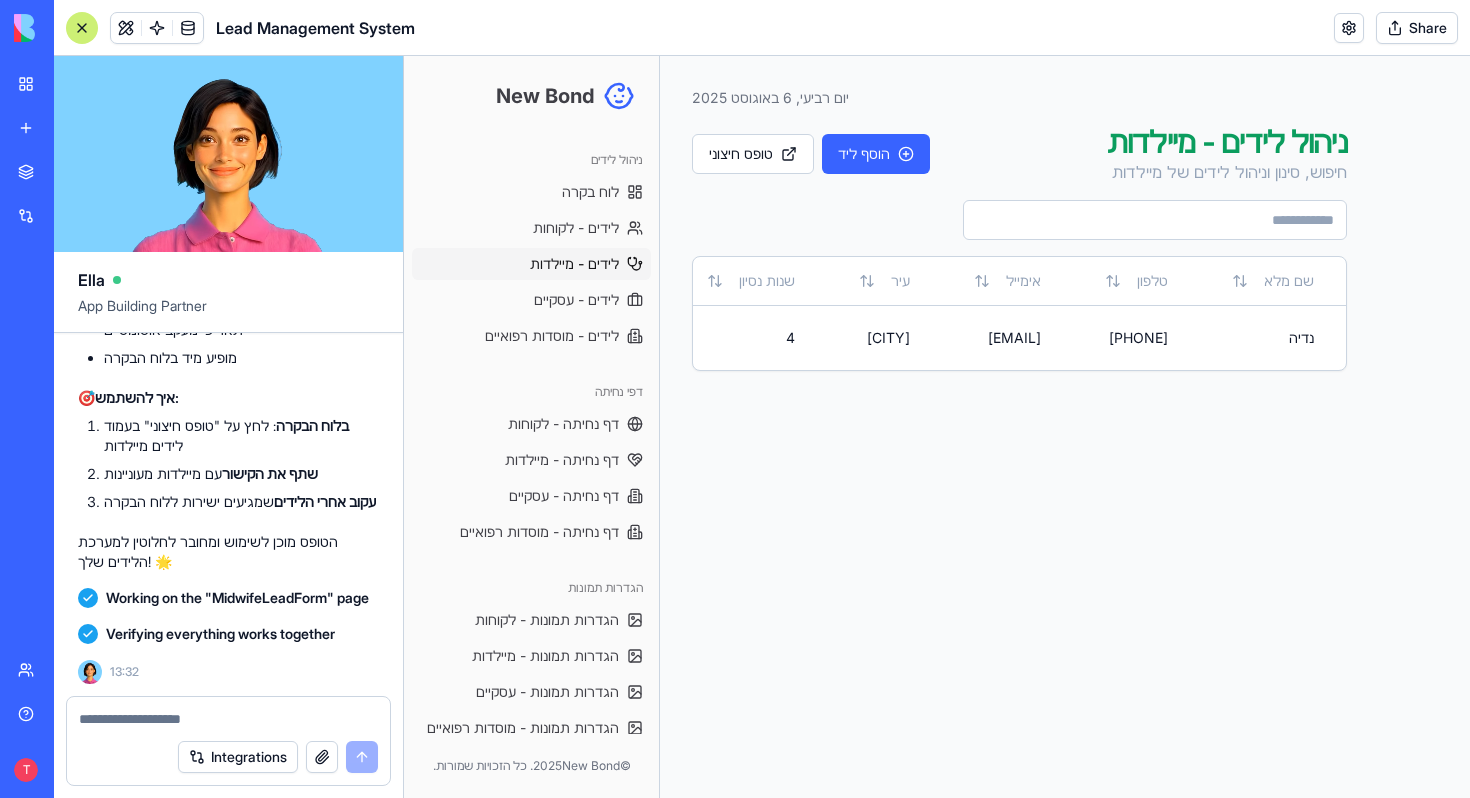 click at bounding box center [228, 719] 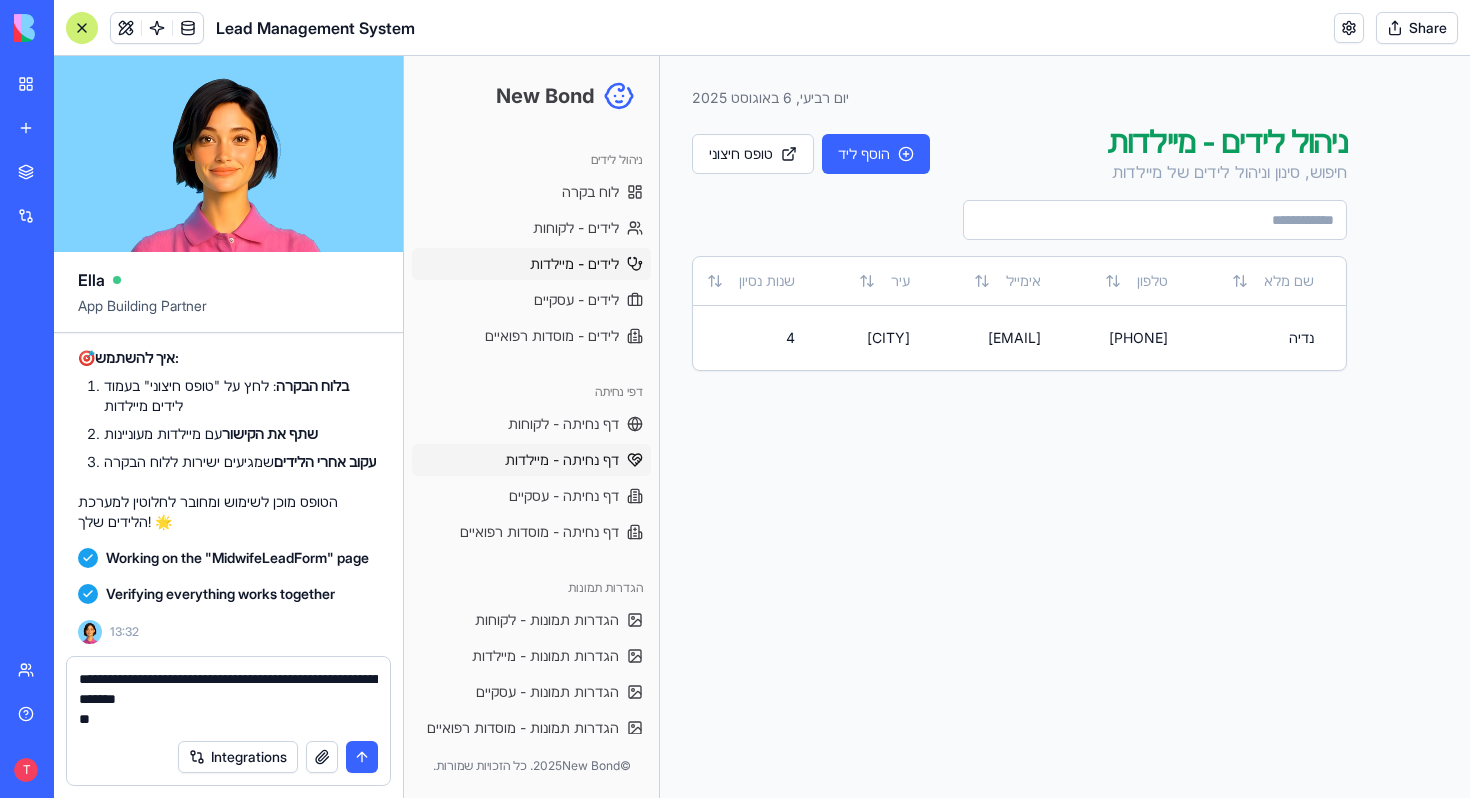 click on "Landing Page - Midwife" at bounding box center (562, 460) 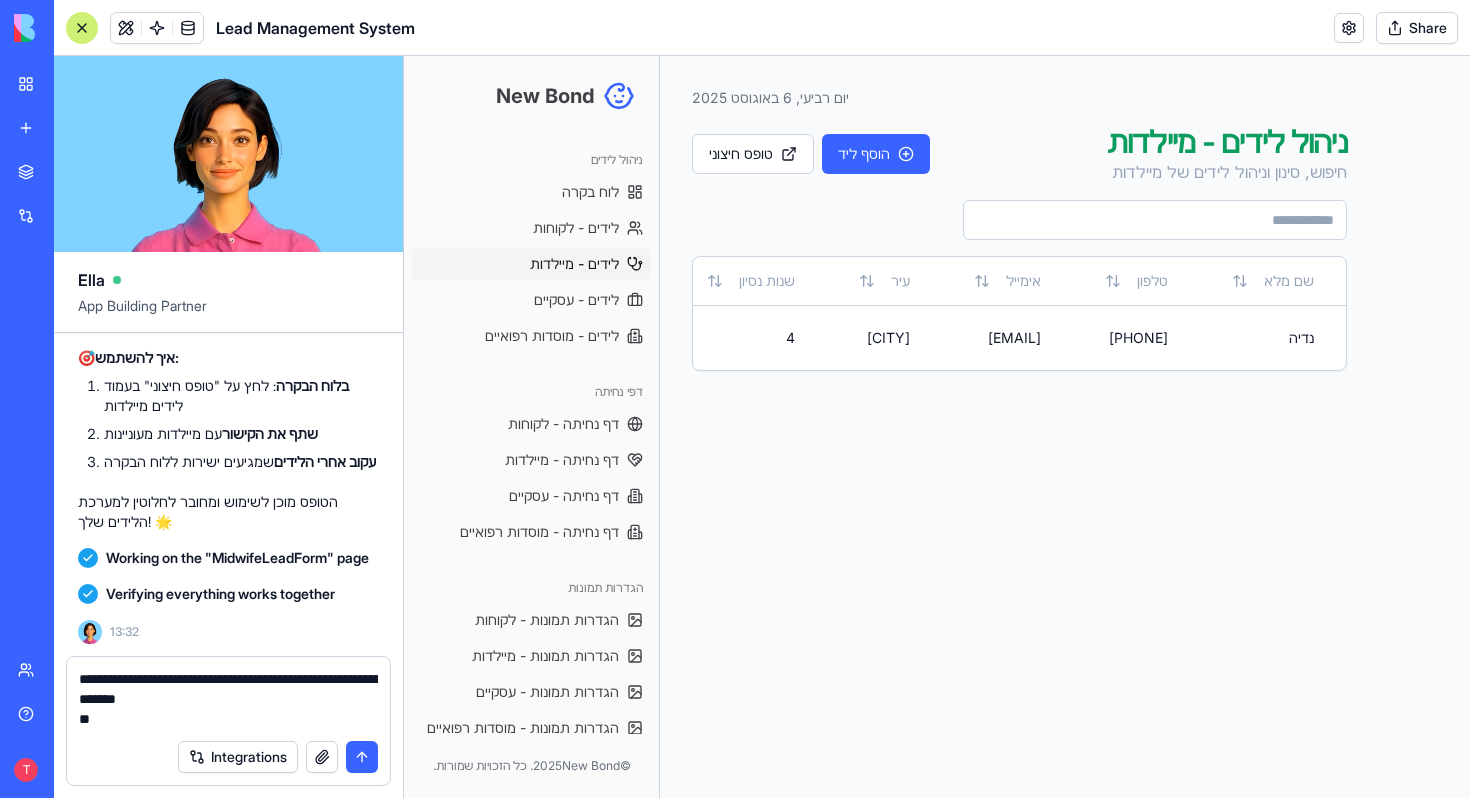 click on "**********" at bounding box center (228, 699) 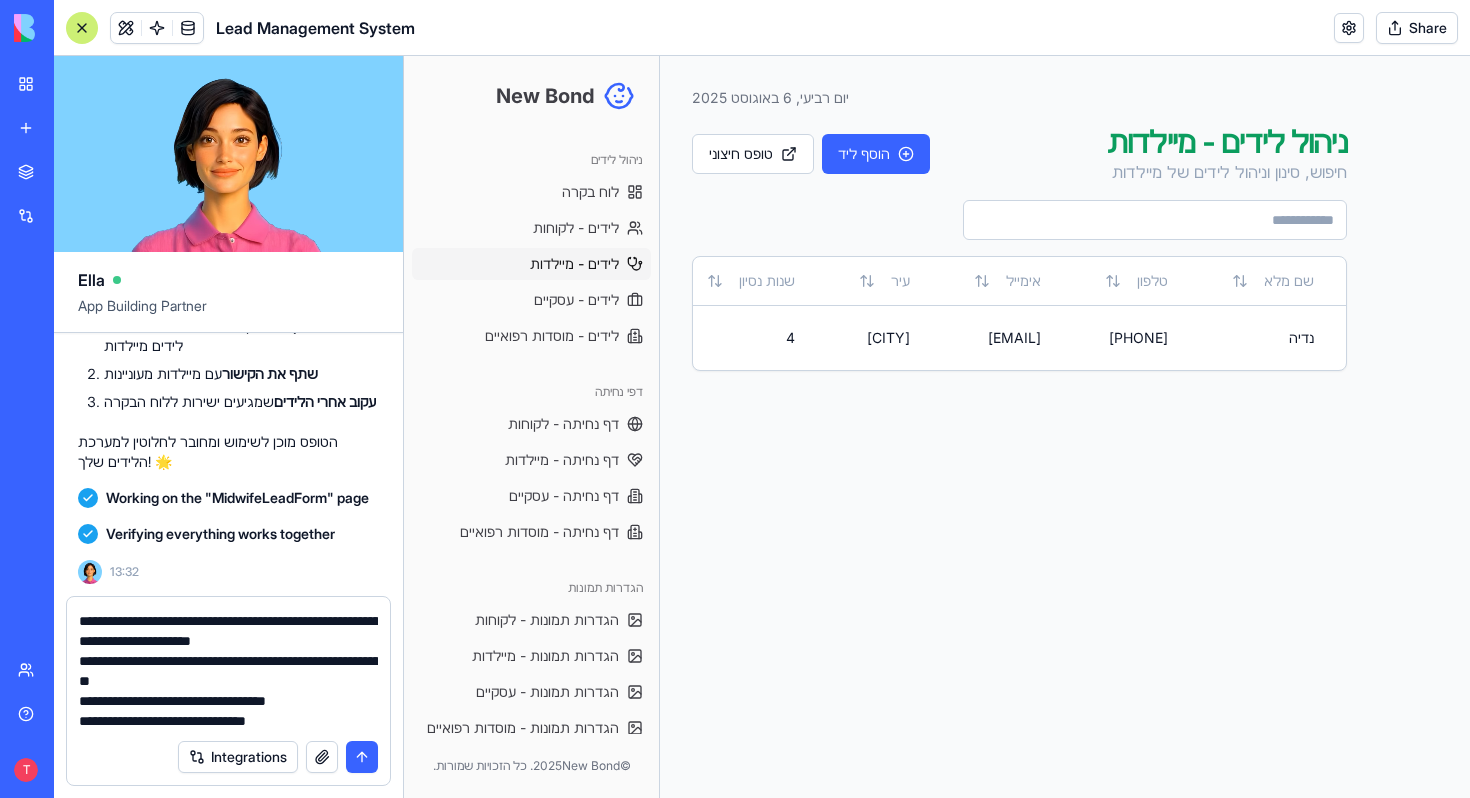 scroll, scrollTop: 78, scrollLeft: 0, axis: vertical 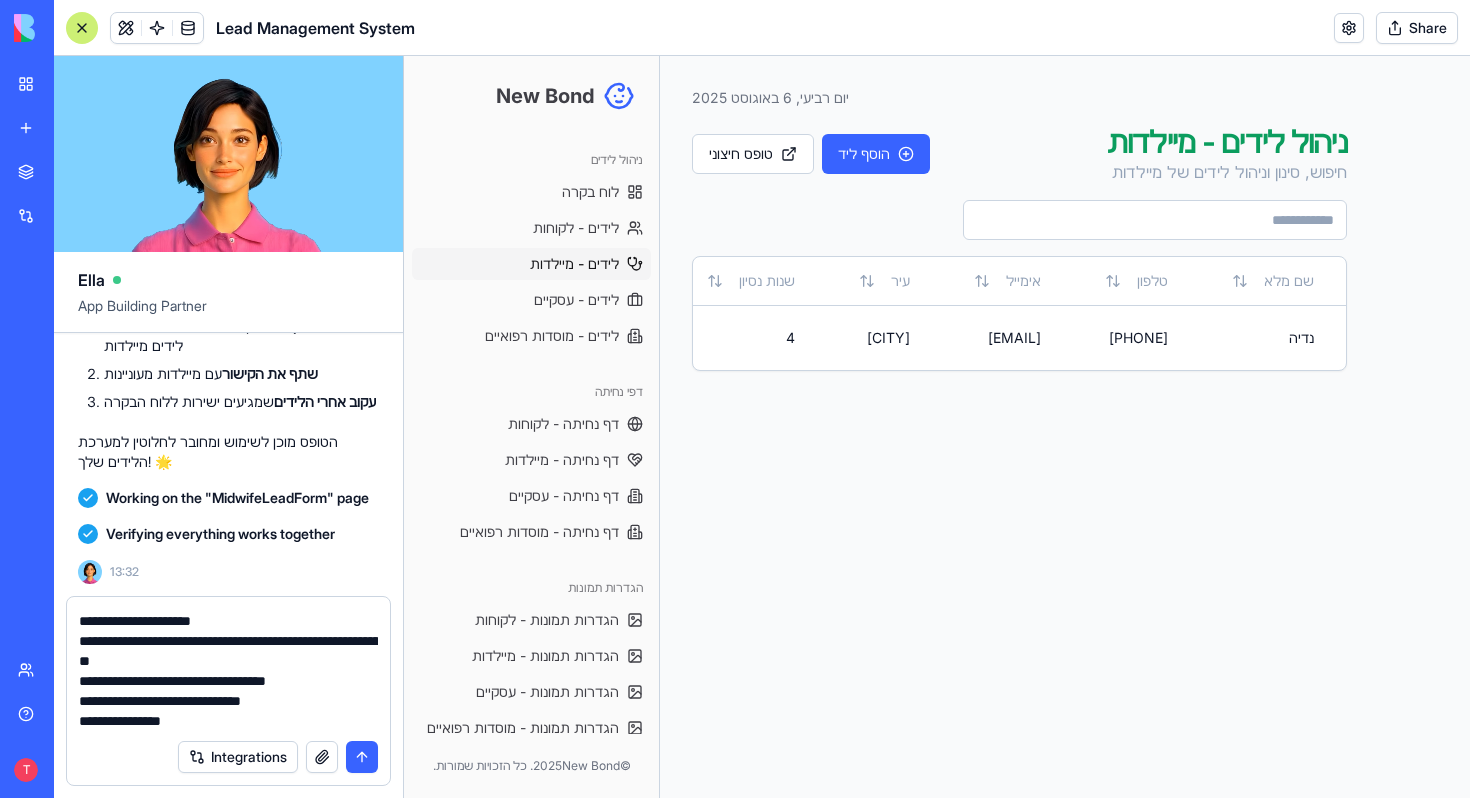 type on "**********" 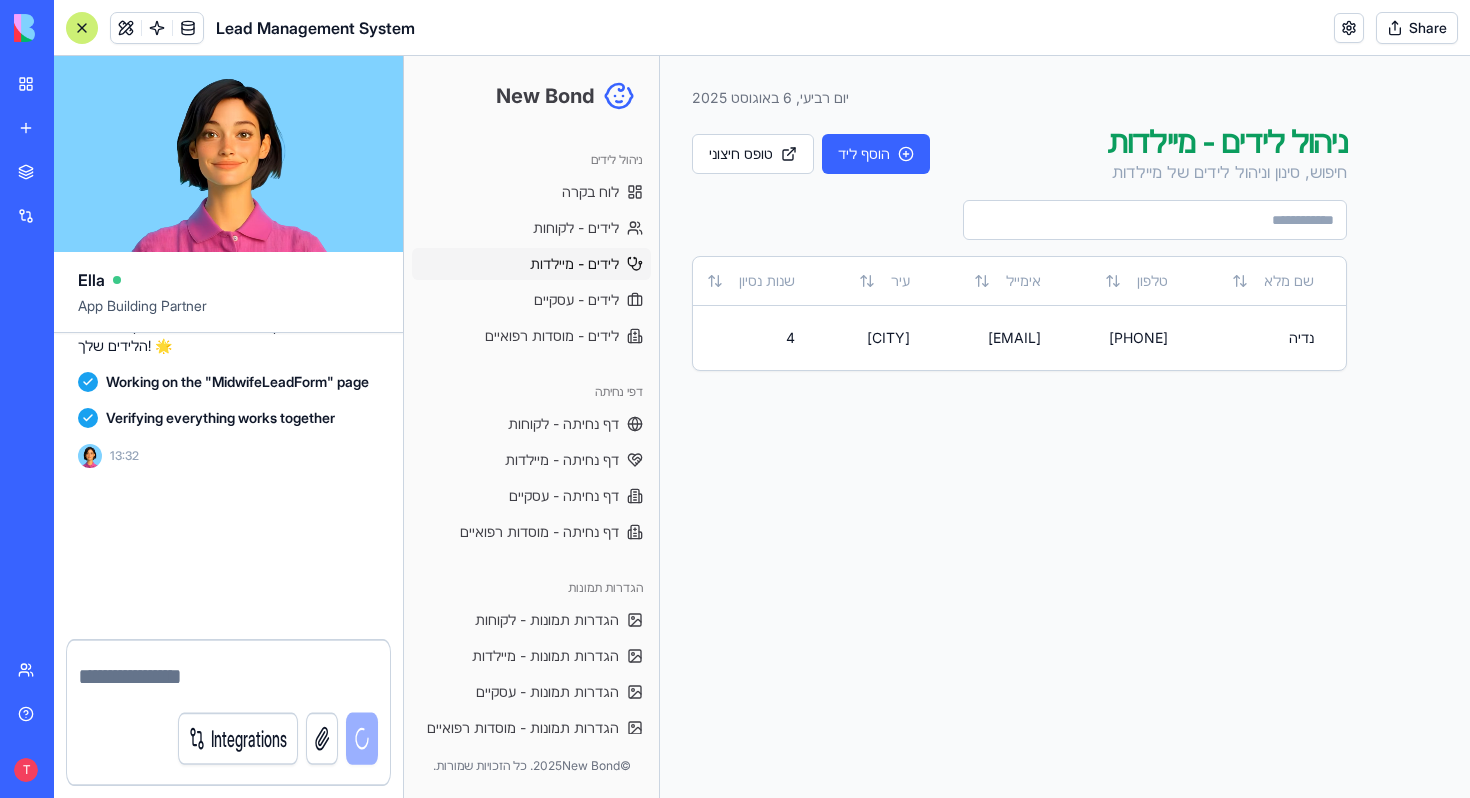 scroll, scrollTop: 41972, scrollLeft: 0, axis: vertical 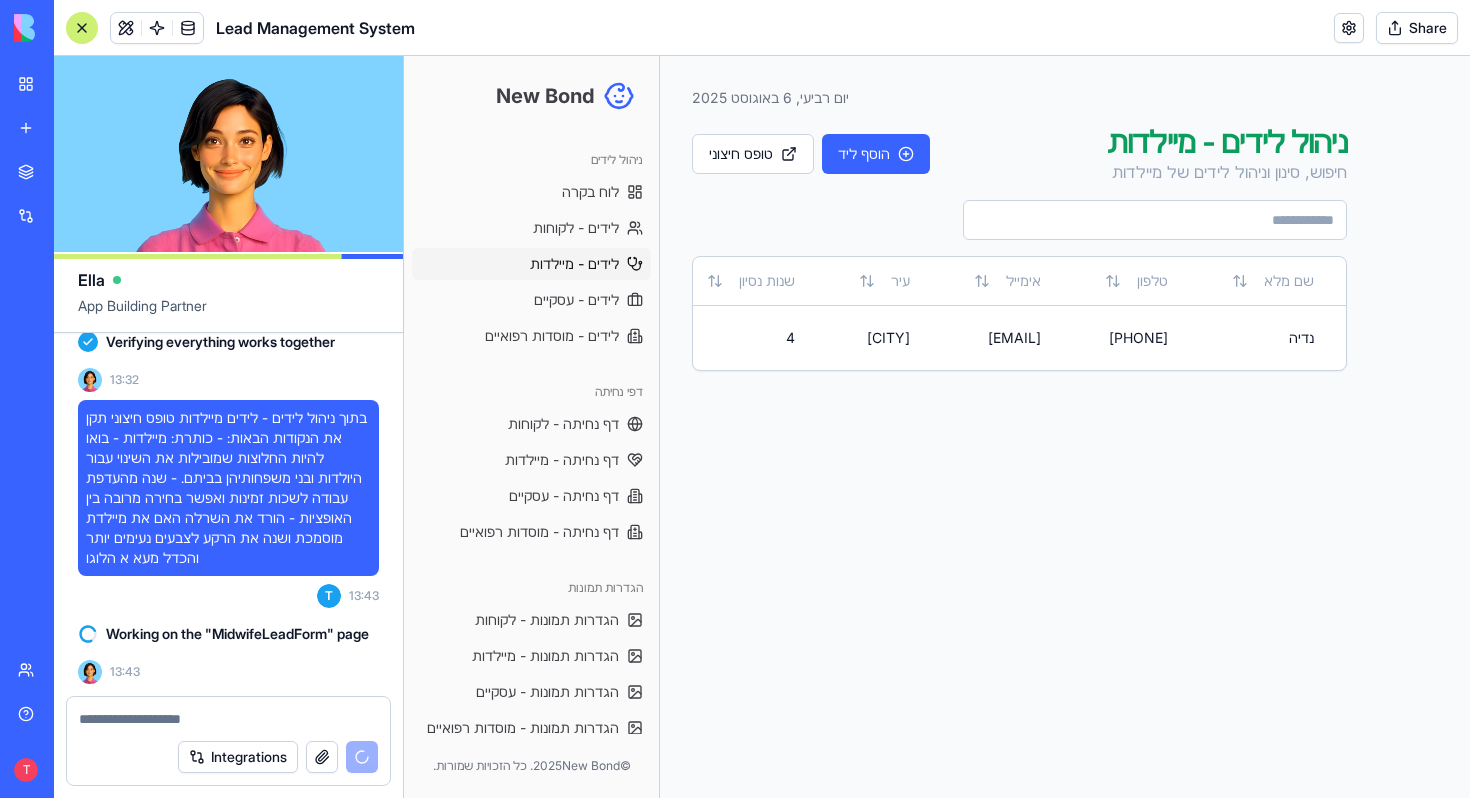 type 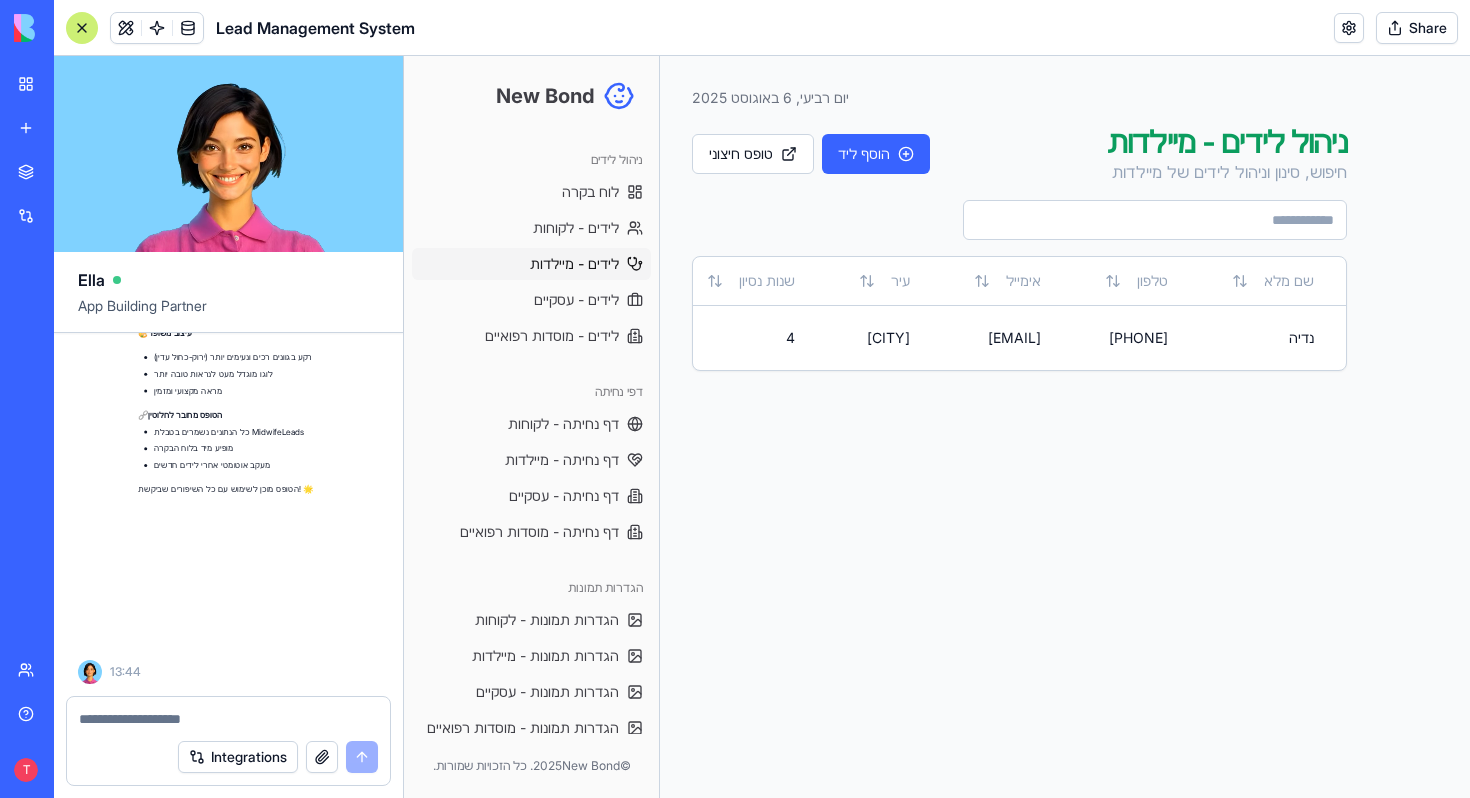 scroll, scrollTop: 42924, scrollLeft: 0, axis: vertical 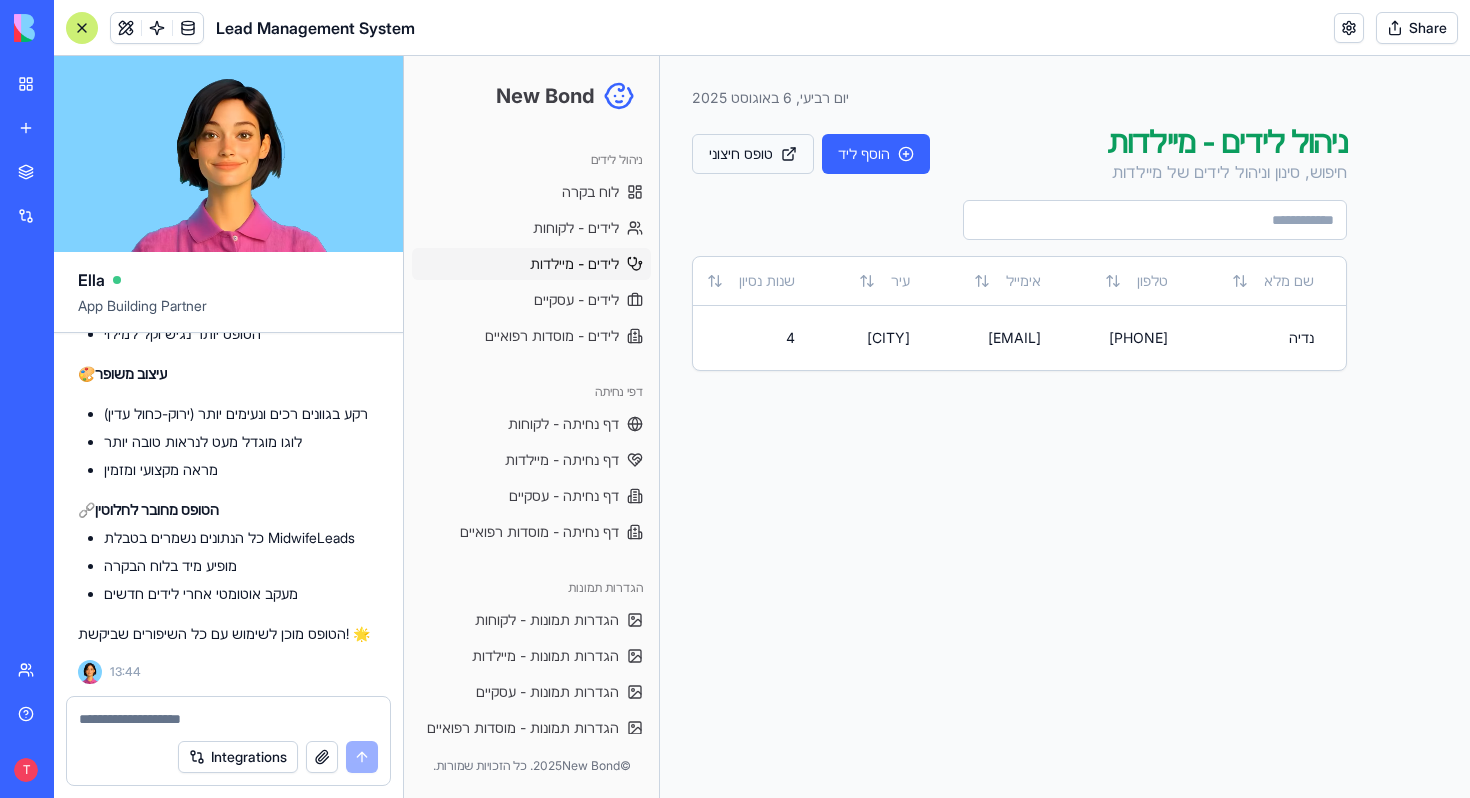 click on "טופס חיצוני" at bounding box center [753, 154] 